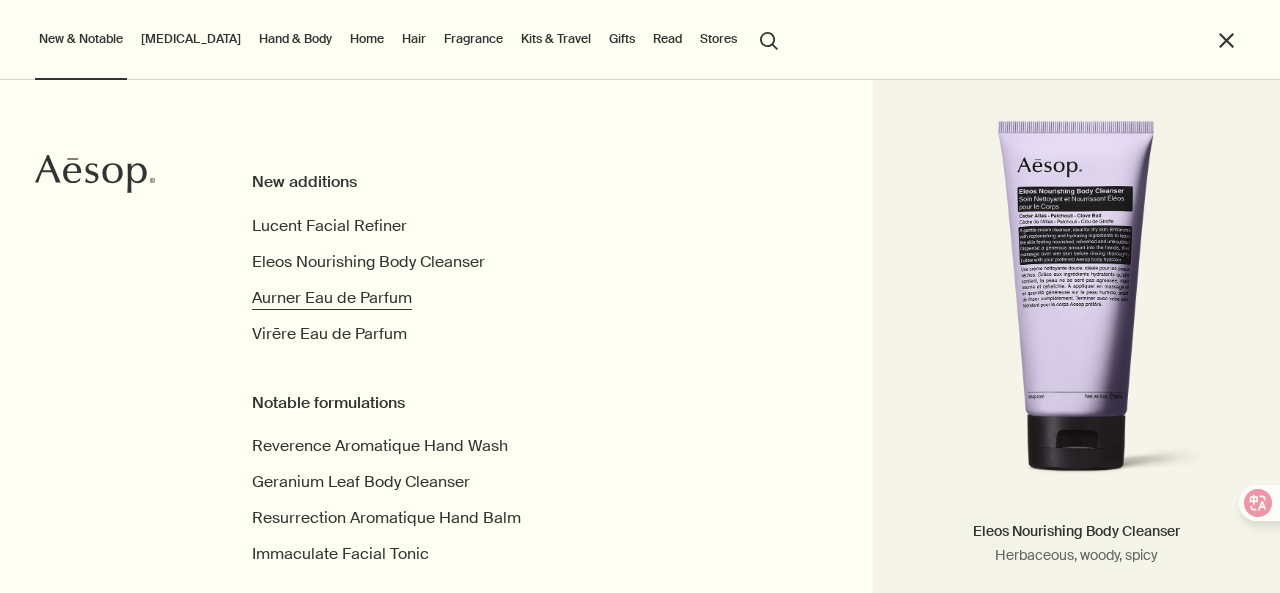 scroll, scrollTop: 0, scrollLeft: 0, axis: both 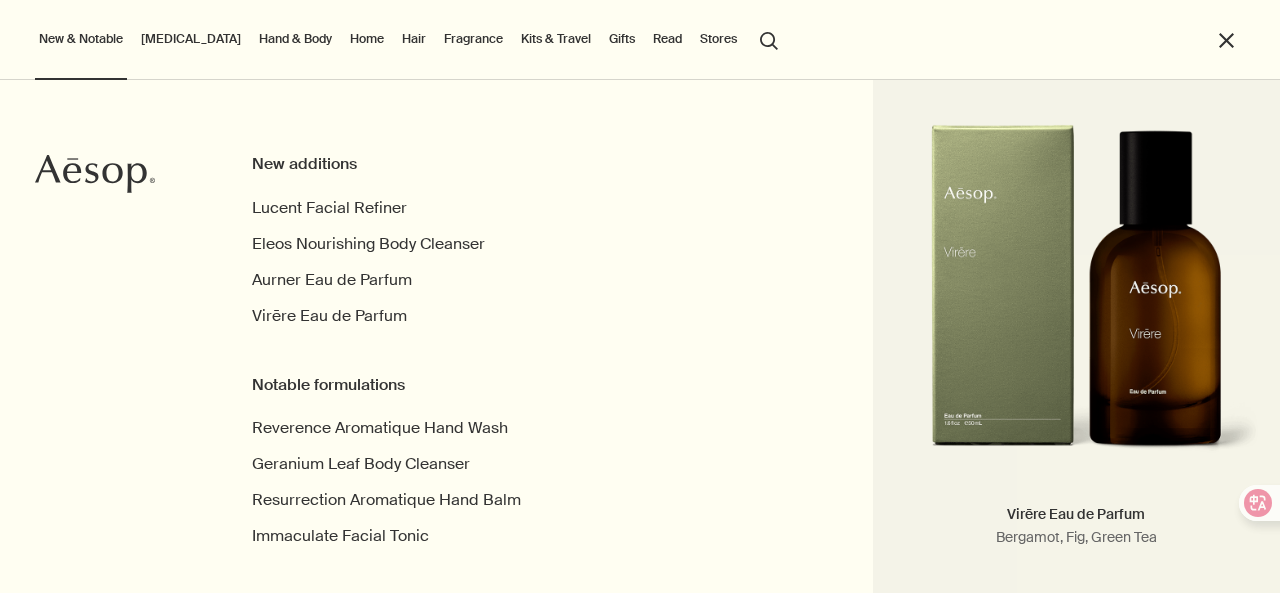 drag, startPoint x: 1273, startPoint y: 290, endPoint x: 1272, endPoint y: 235, distance: 55.00909 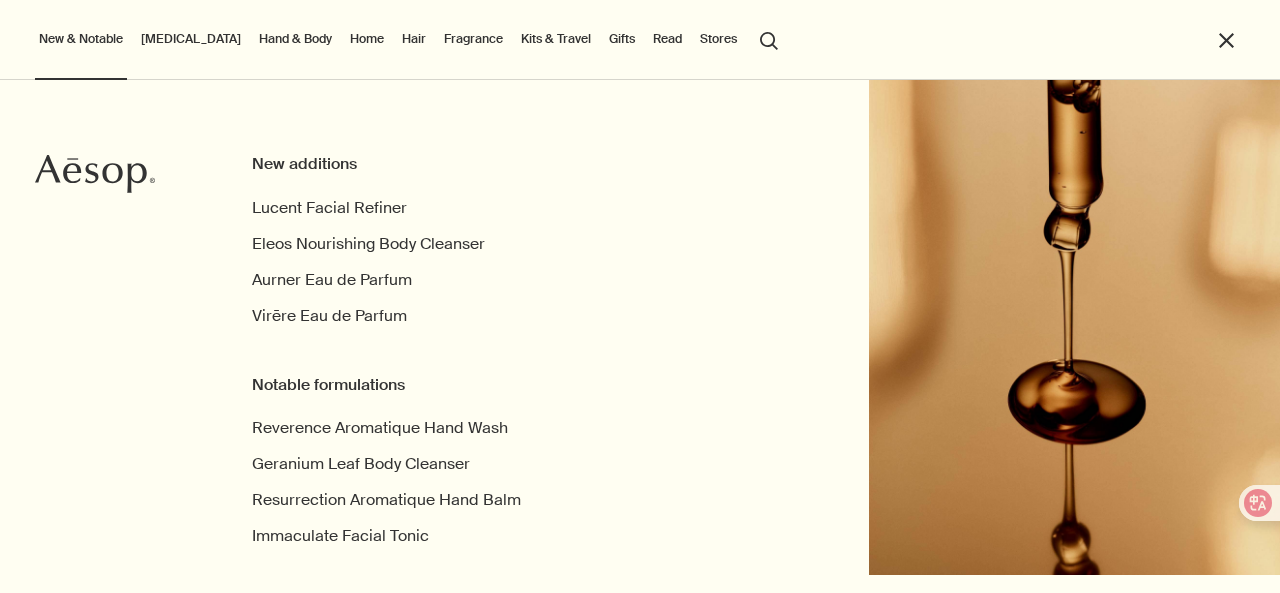 click on "[MEDICAL_DATA]" at bounding box center [191, 39] 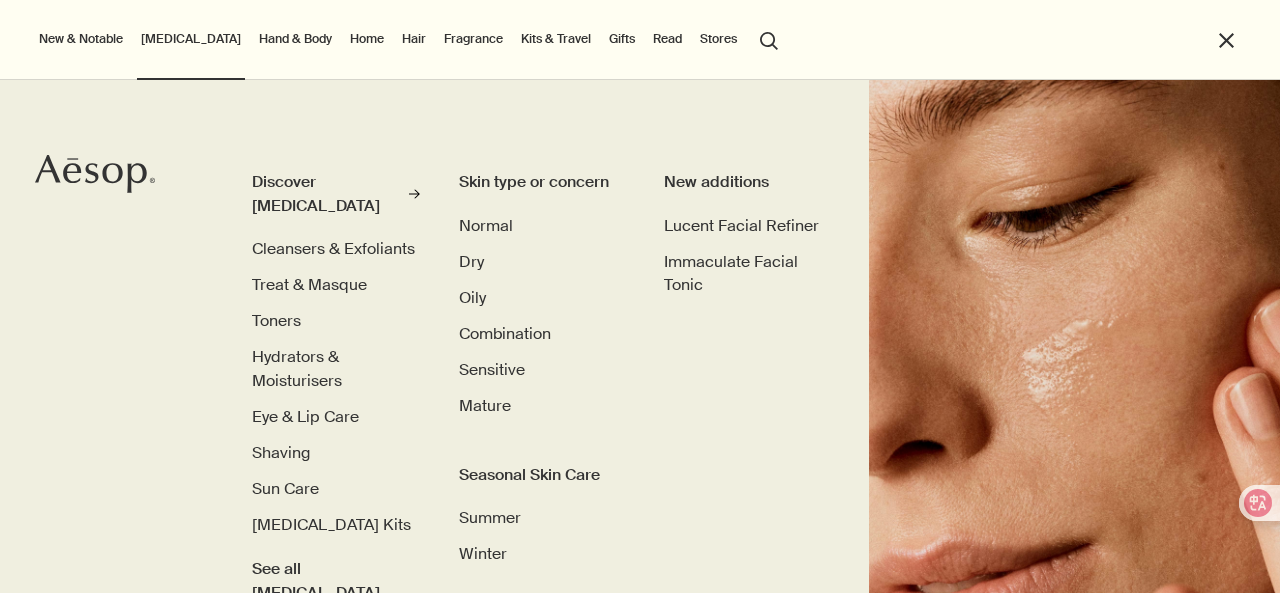 click on "Hand & Body" at bounding box center (295, 39) 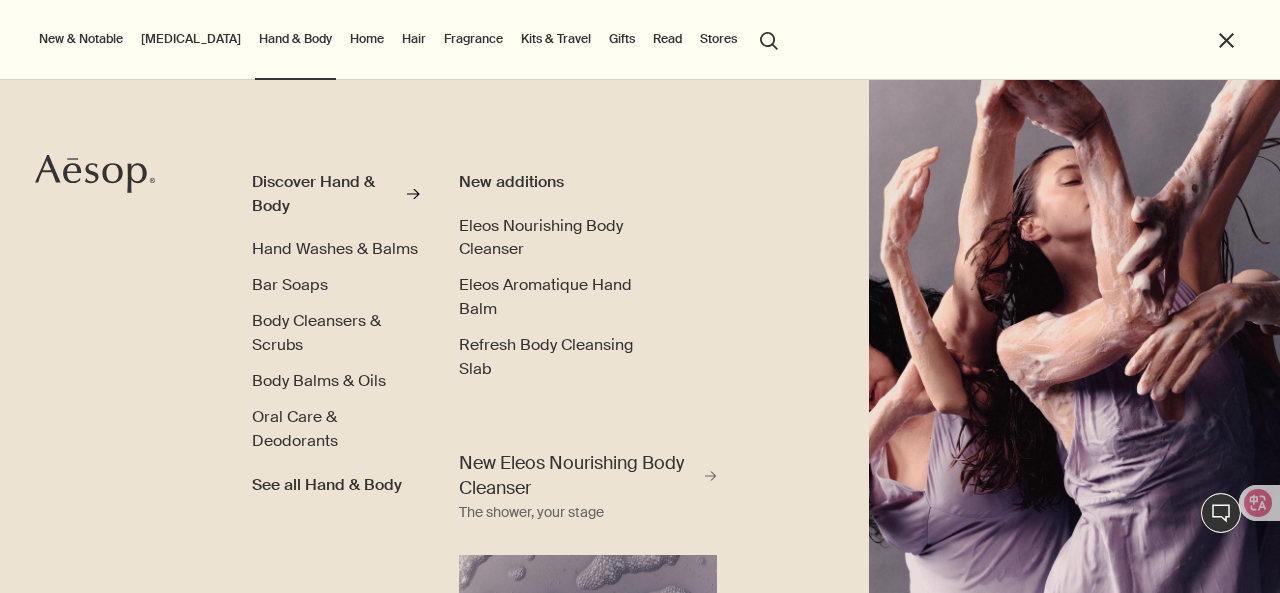 click on "Read" at bounding box center (667, 39) 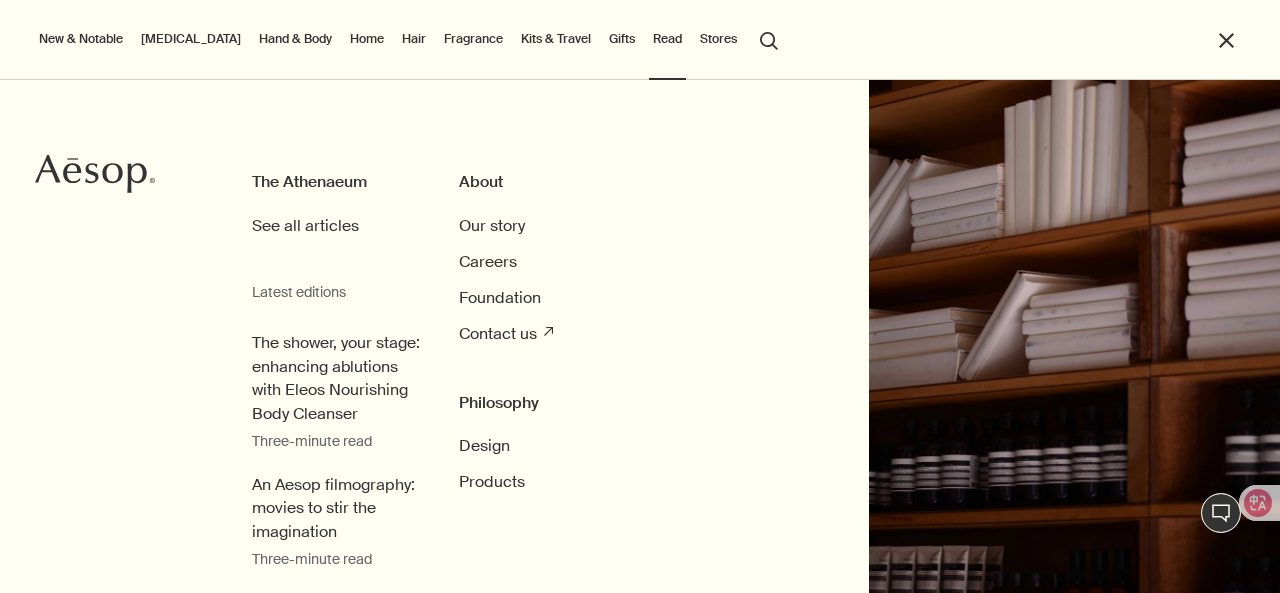 click on "Gifts" at bounding box center [622, 39] 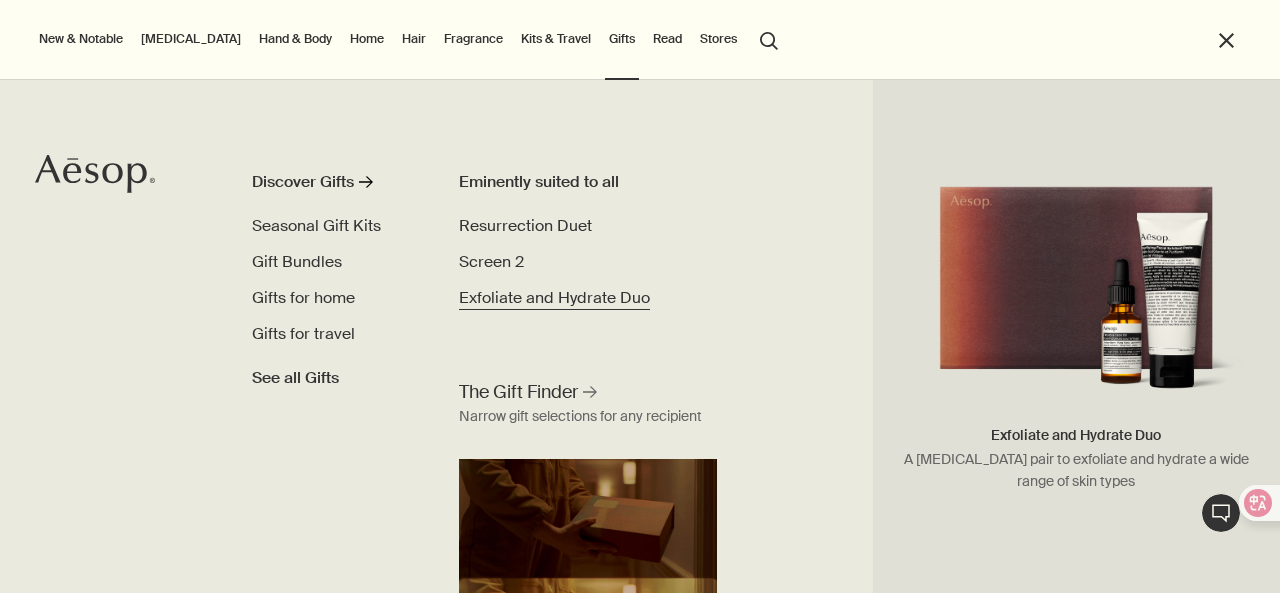 click on "Exfoliate and Hydrate Duo" at bounding box center [554, 297] 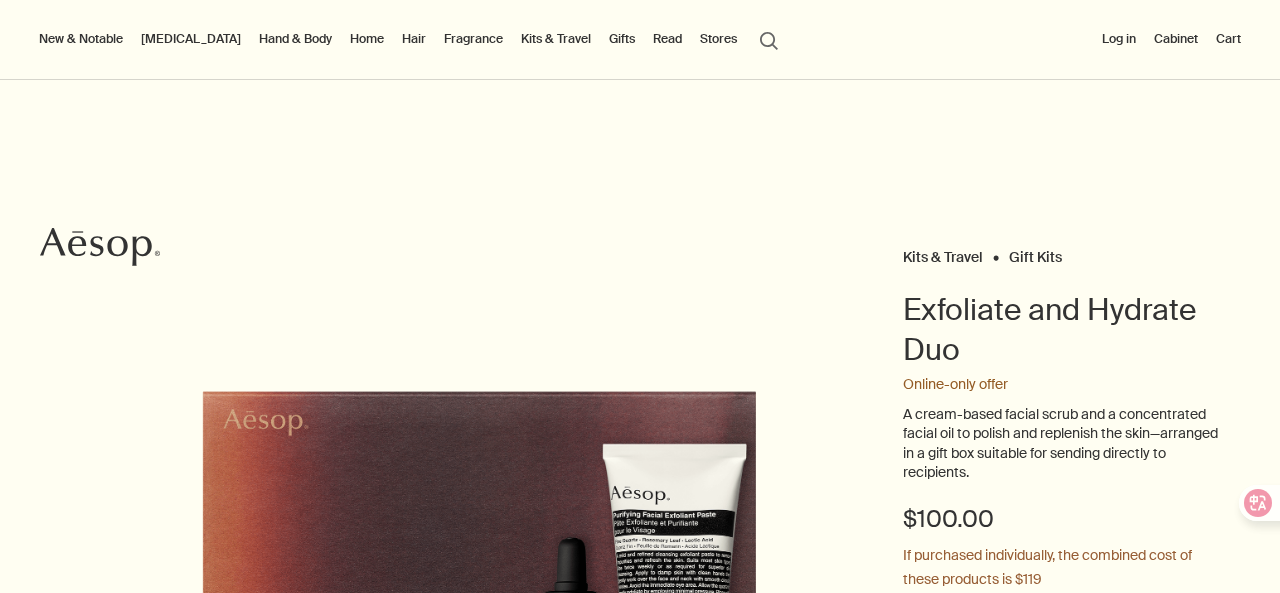 scroll, scrollTop: 0, scrollLeft: 0, axis: both 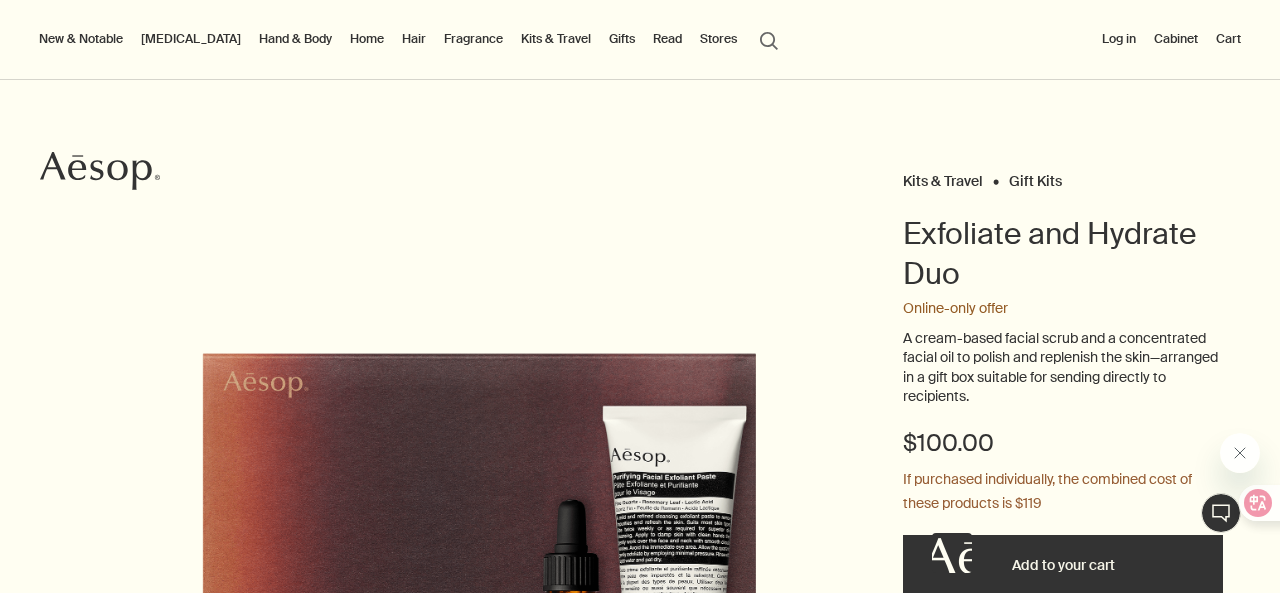 click 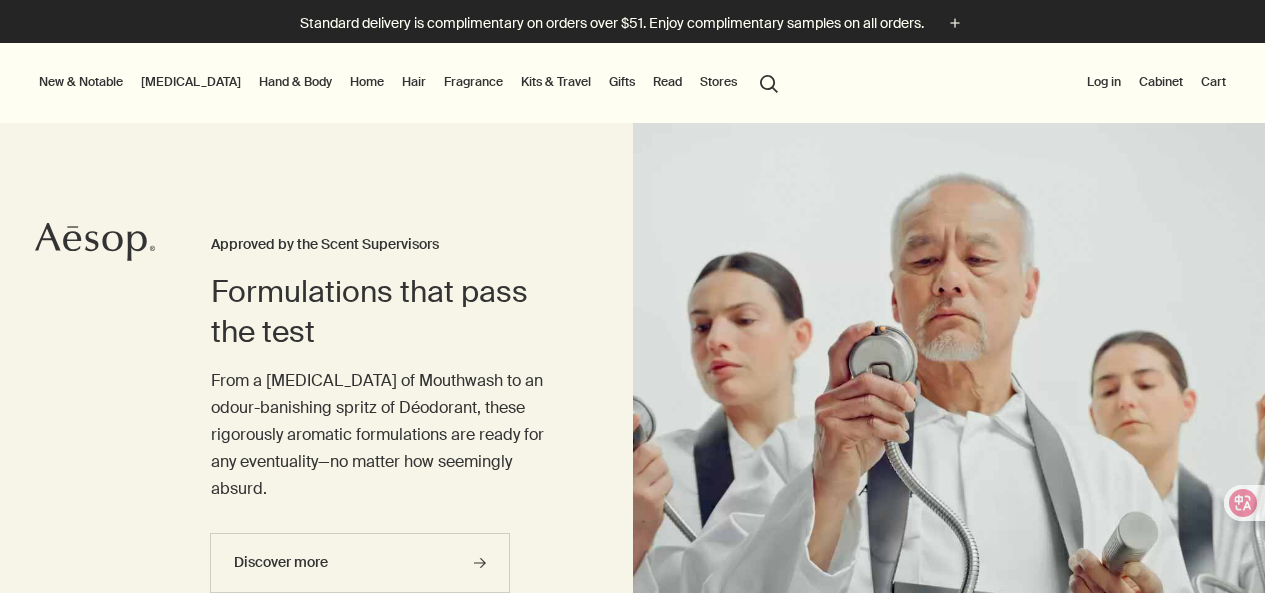 scroll, scrollTop: 0, scrollLeft: 0, axis: both 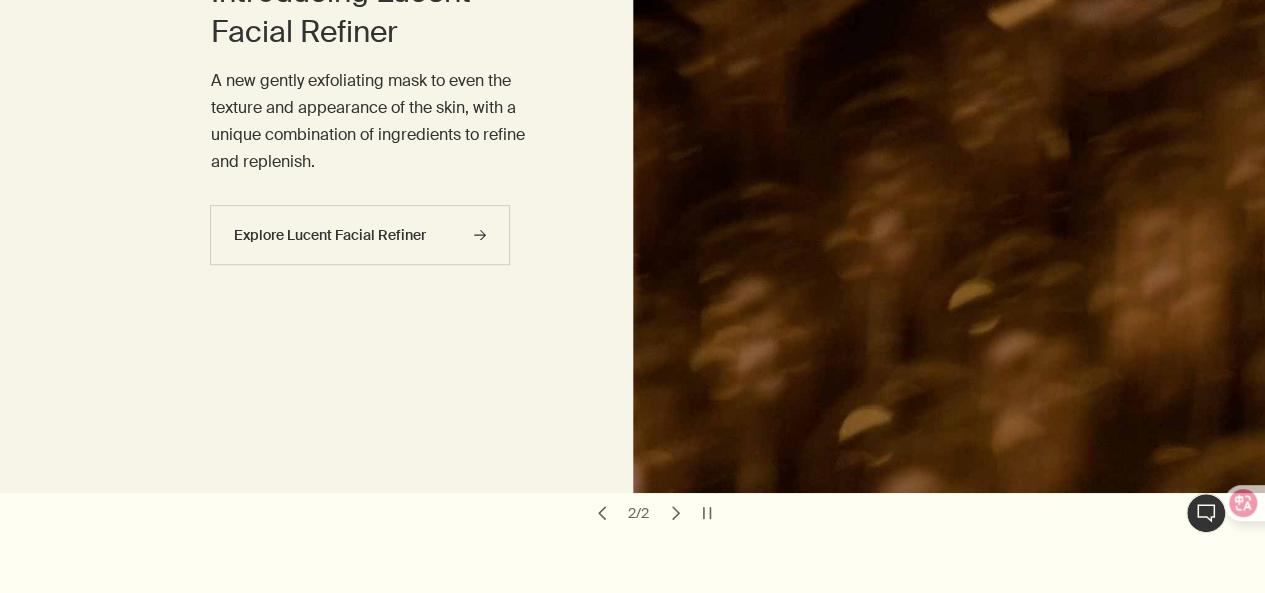 click on "chevron" at bounding box center (676, 513) 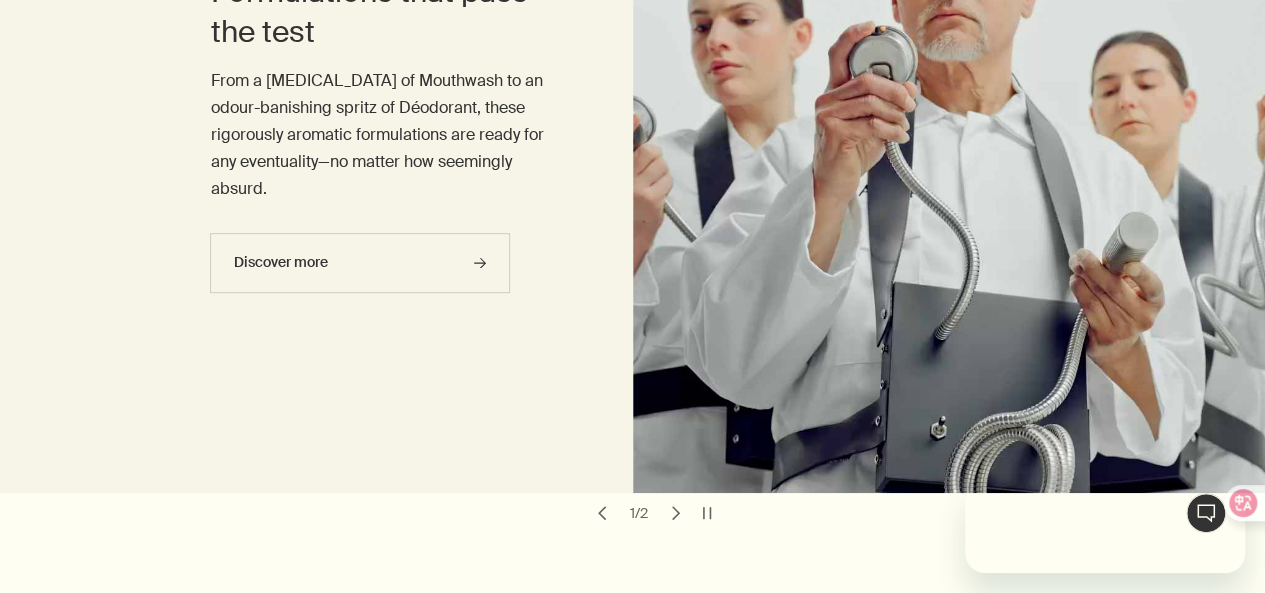 scroll, scrollTop: 0, scrollLeft: 0, axis: both 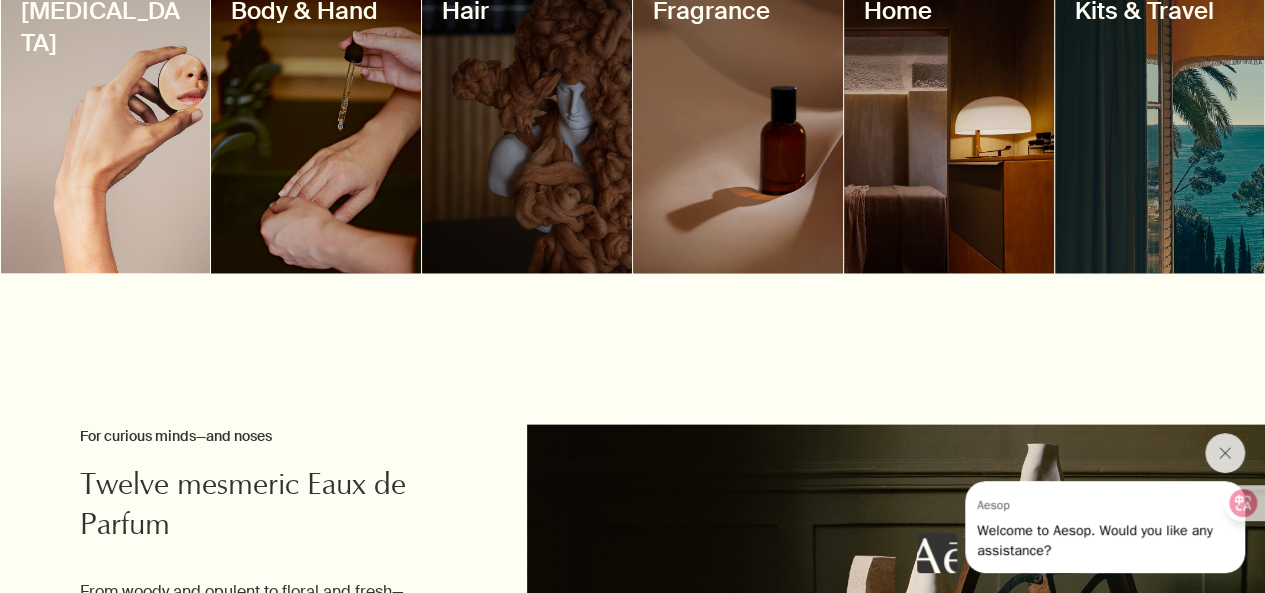 click at bounding box center [738, 124] 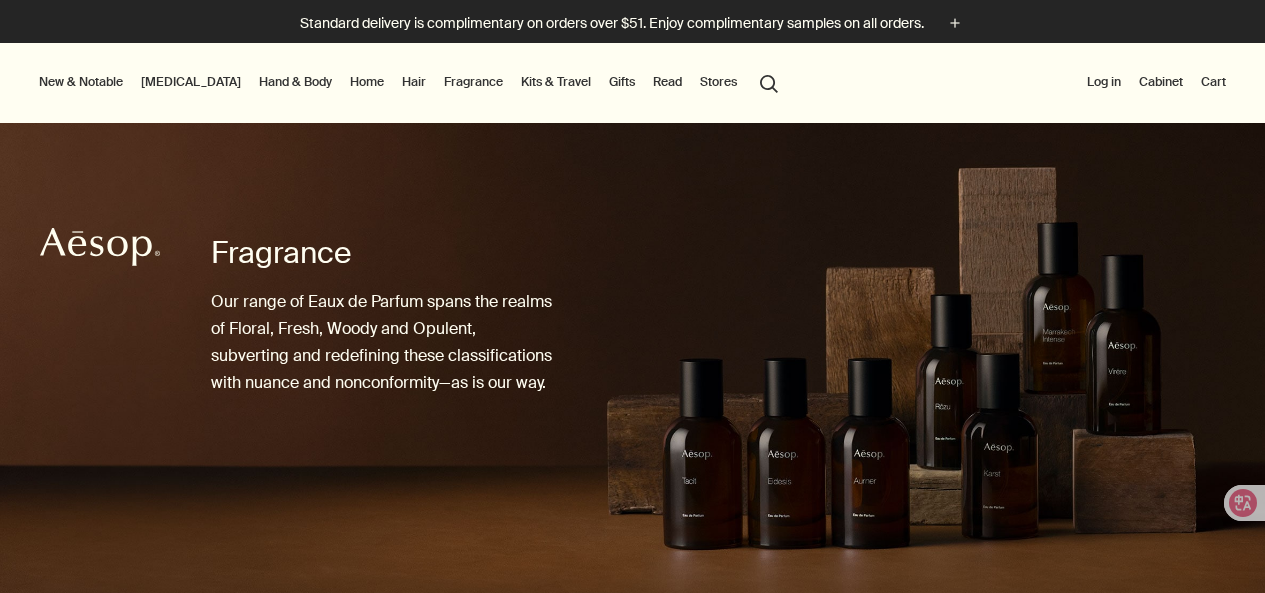 scroll, scrollTop: 0, scrollLeft: 0, axis: both 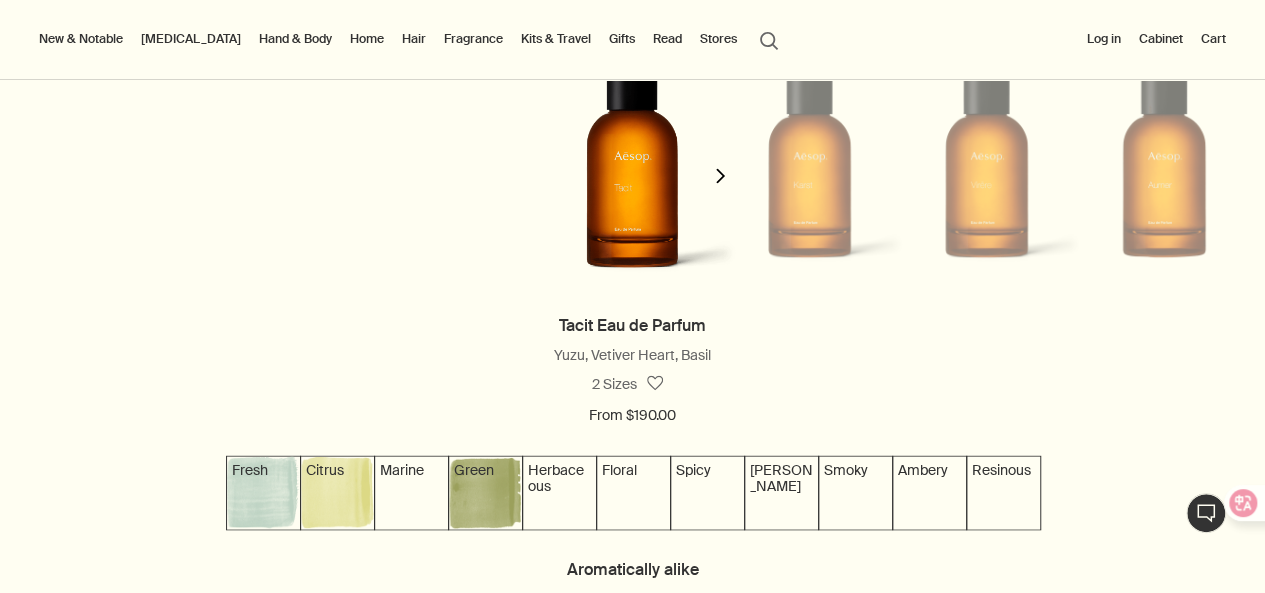 click on "chevron" 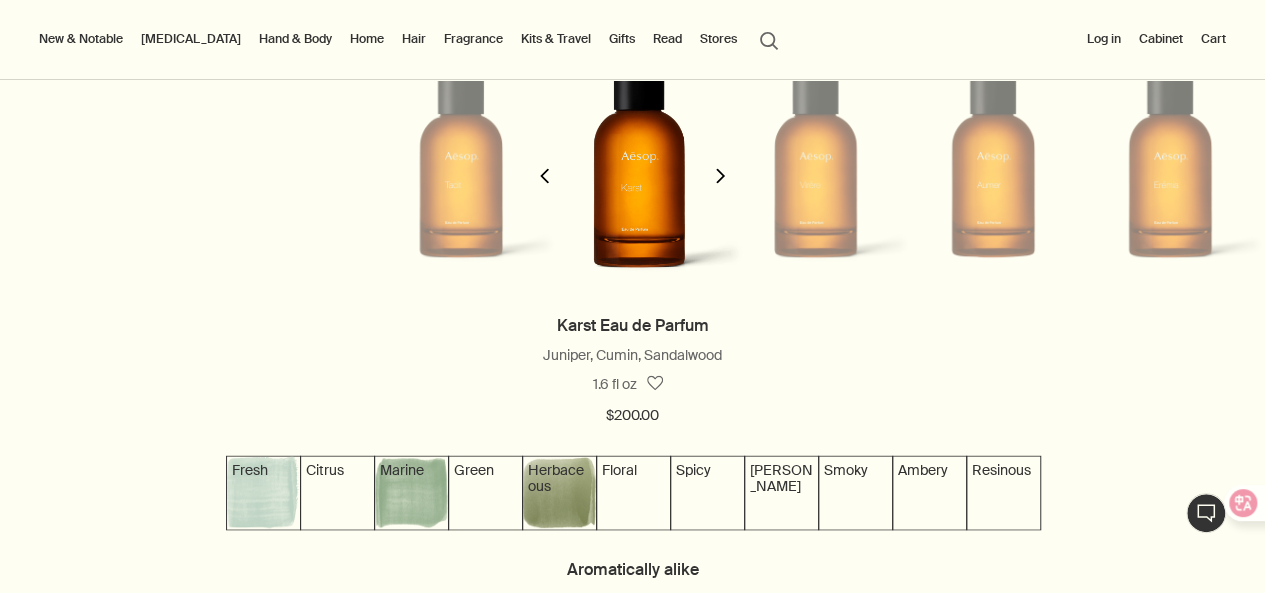 scroll, scrollTop: 0, scrollLeft: 179, axis: horizontal 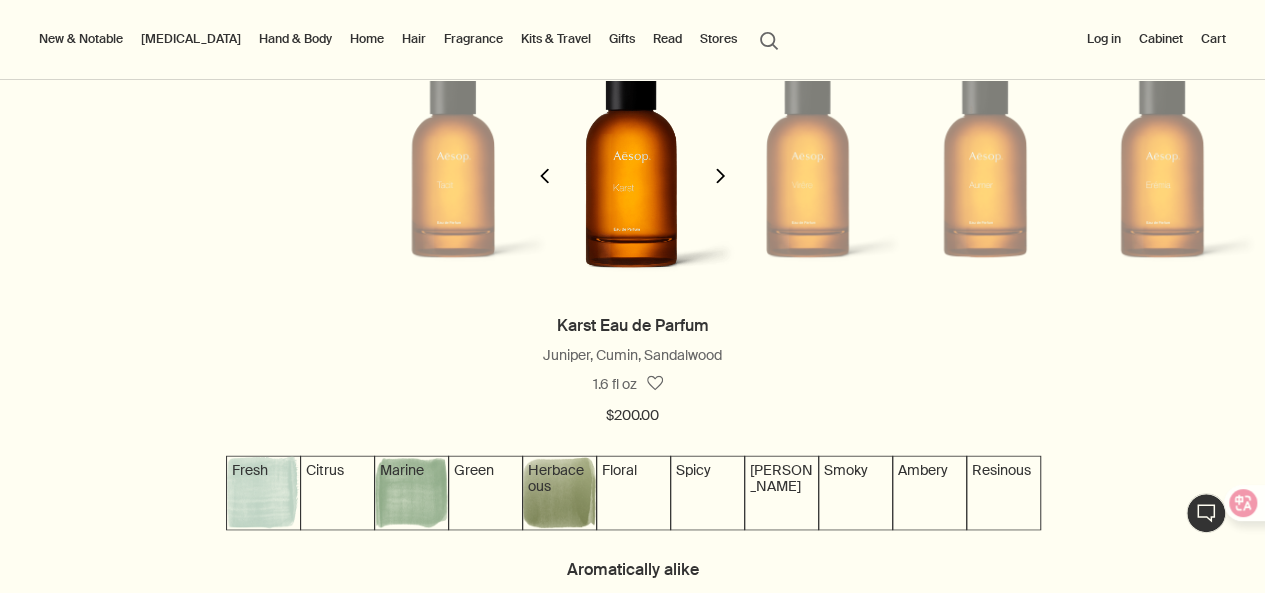 click on "chevron" 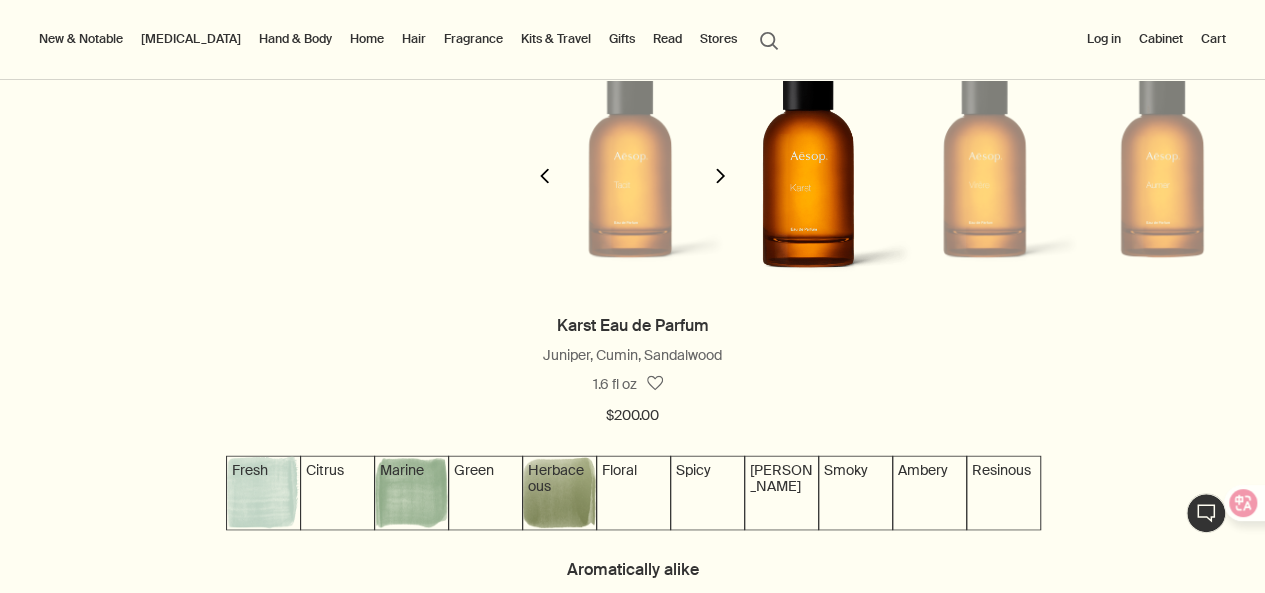 scroll, scrollTop: 0, scrollLeft: 0, axis: both 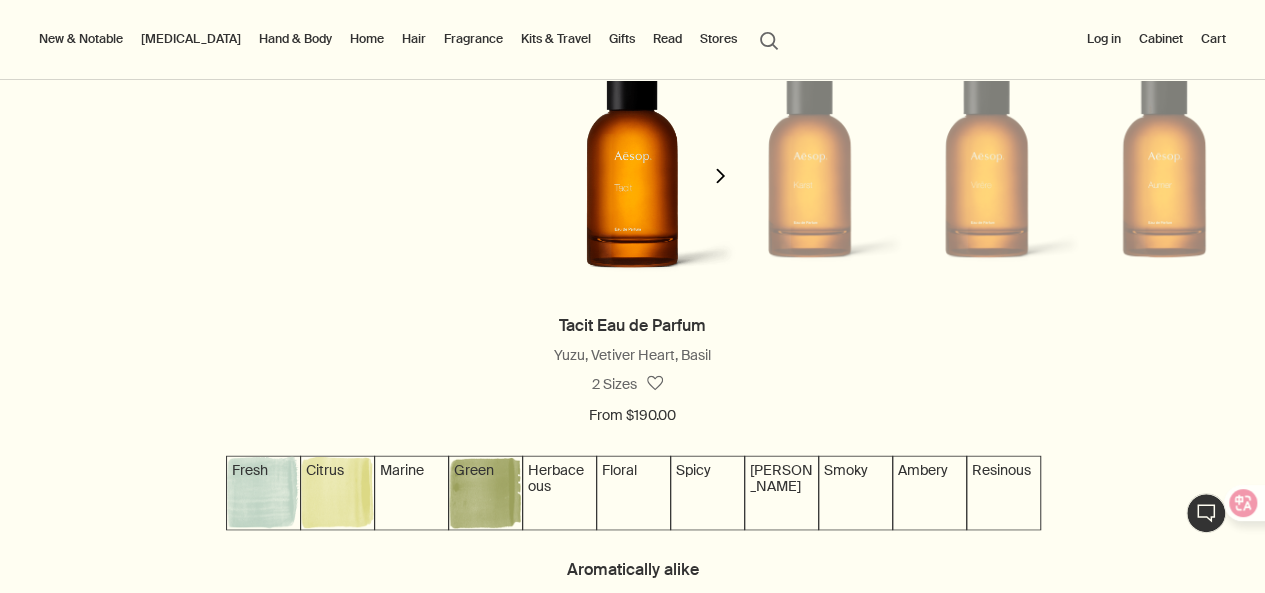 click on "chevron" 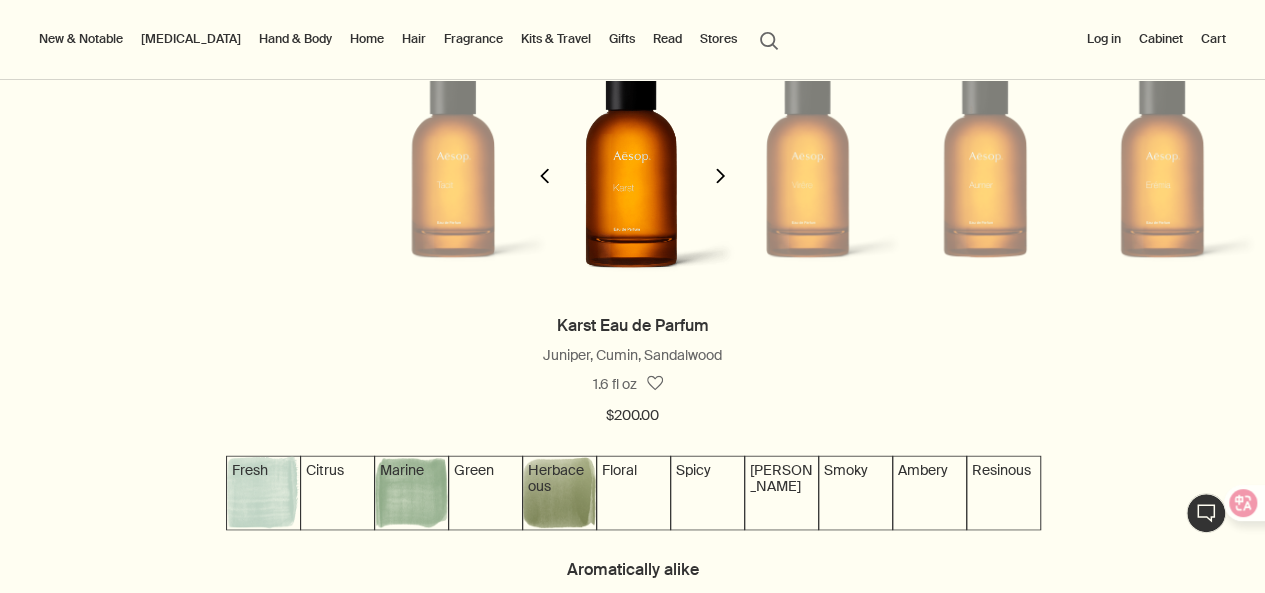 click on "chevron" 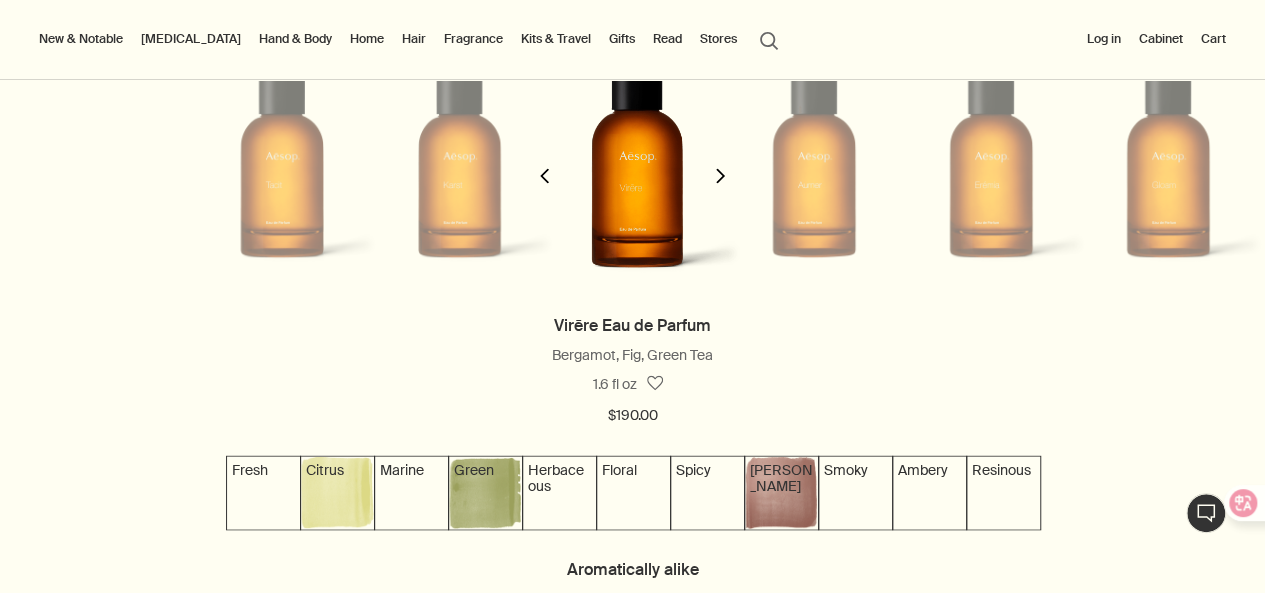 scroll, scrollTop: 0, scrollLeft: 358, axis: horizontal 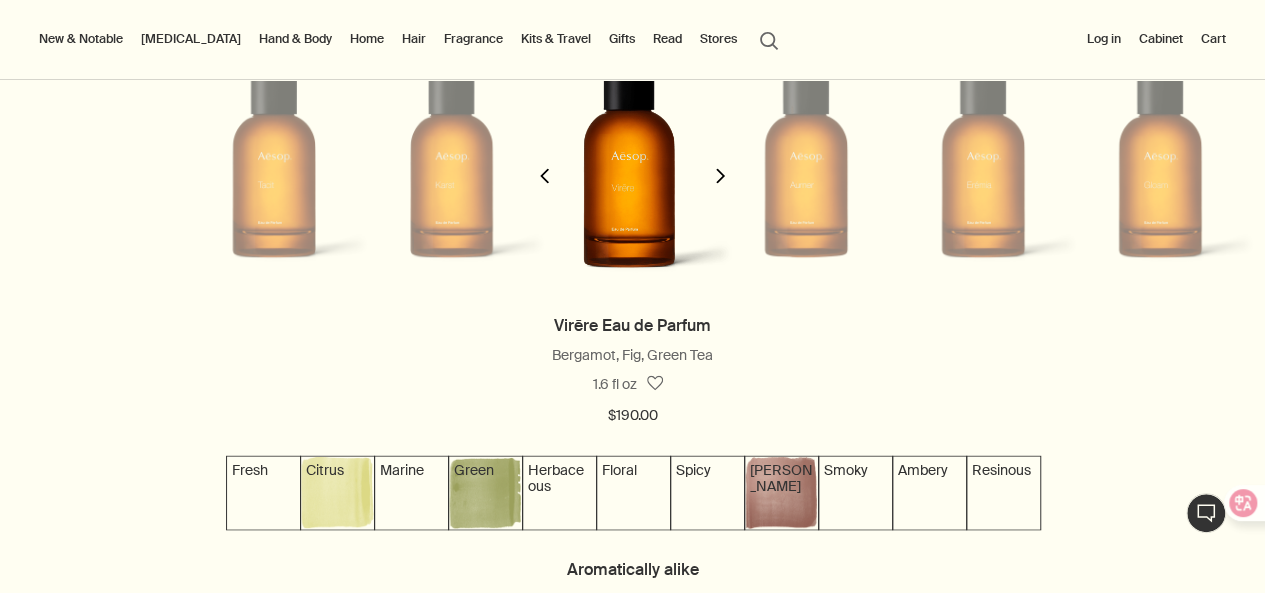 click 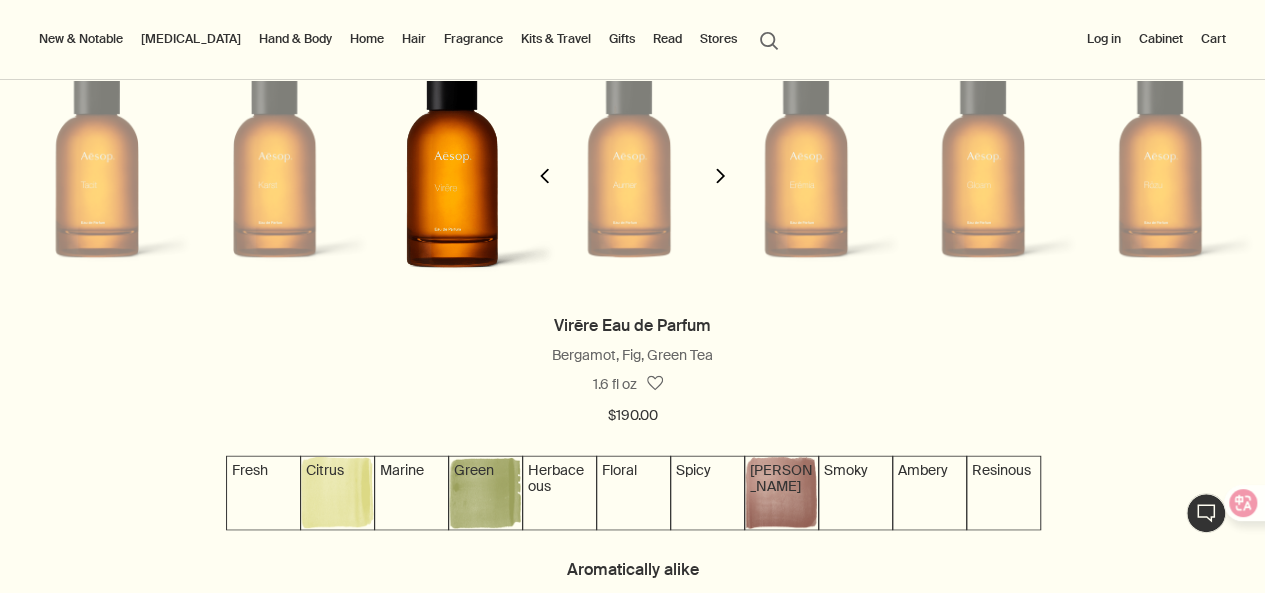 click 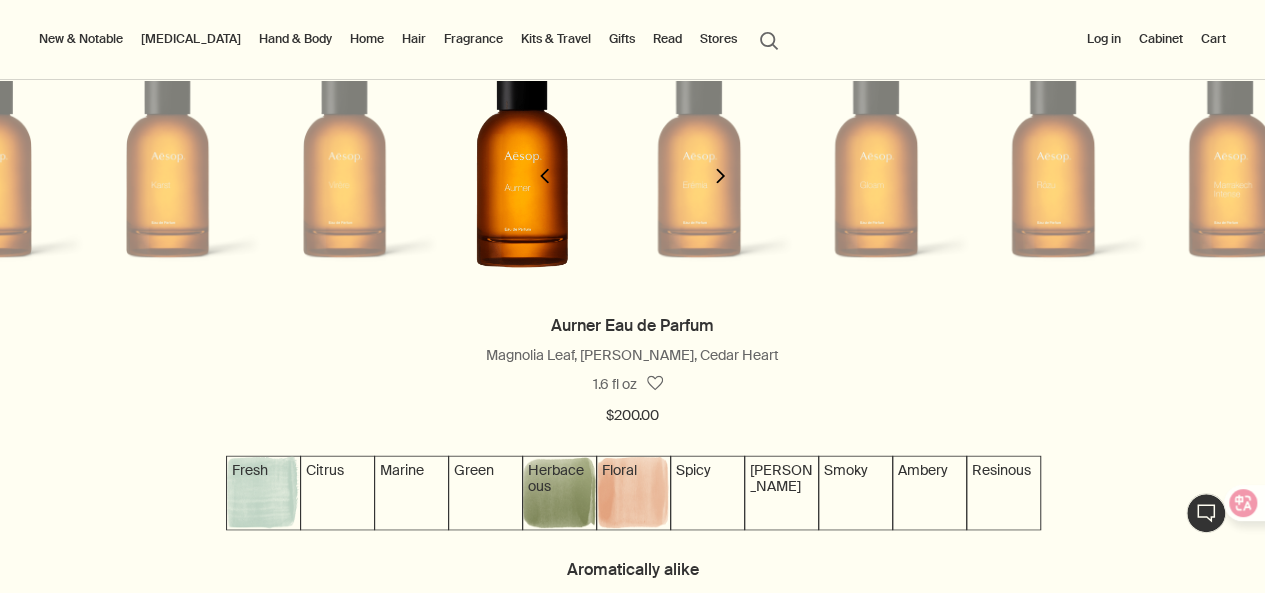 scroll, scrollTop: 0, scrollLeft: 716, axis: horizontal 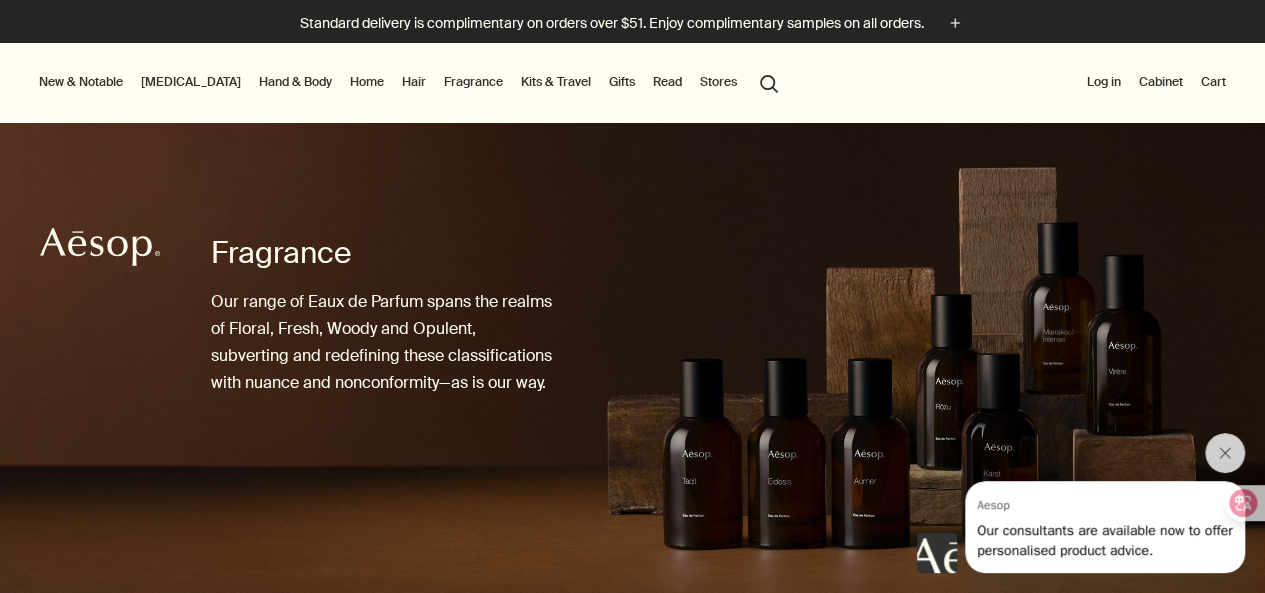 click on "Fragrance" at bounding box center (473, 82) 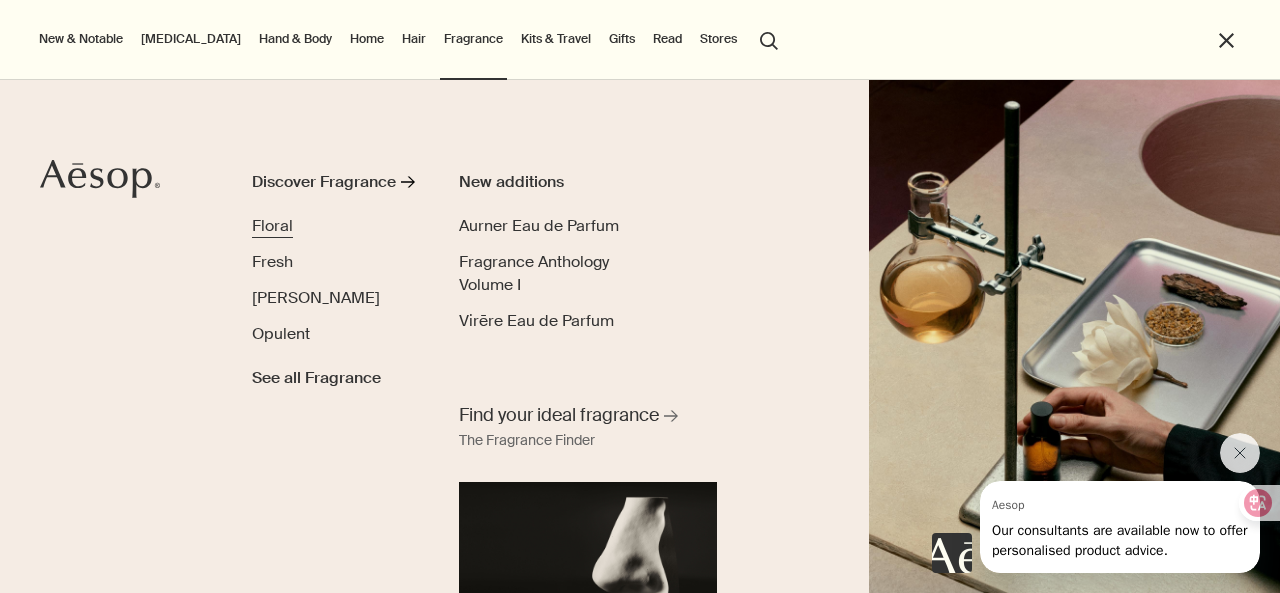 click on "Floral" at bounding box center [272, 225] 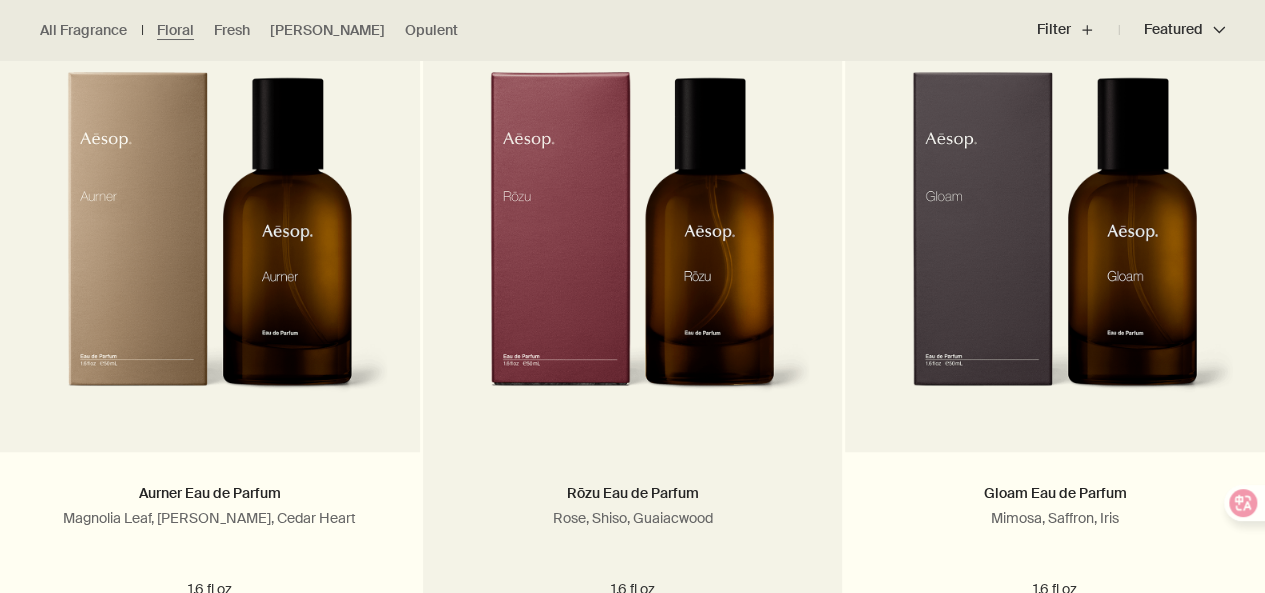 scroll, scrollTop: 638, scrollLeft: 0, axis: vertical 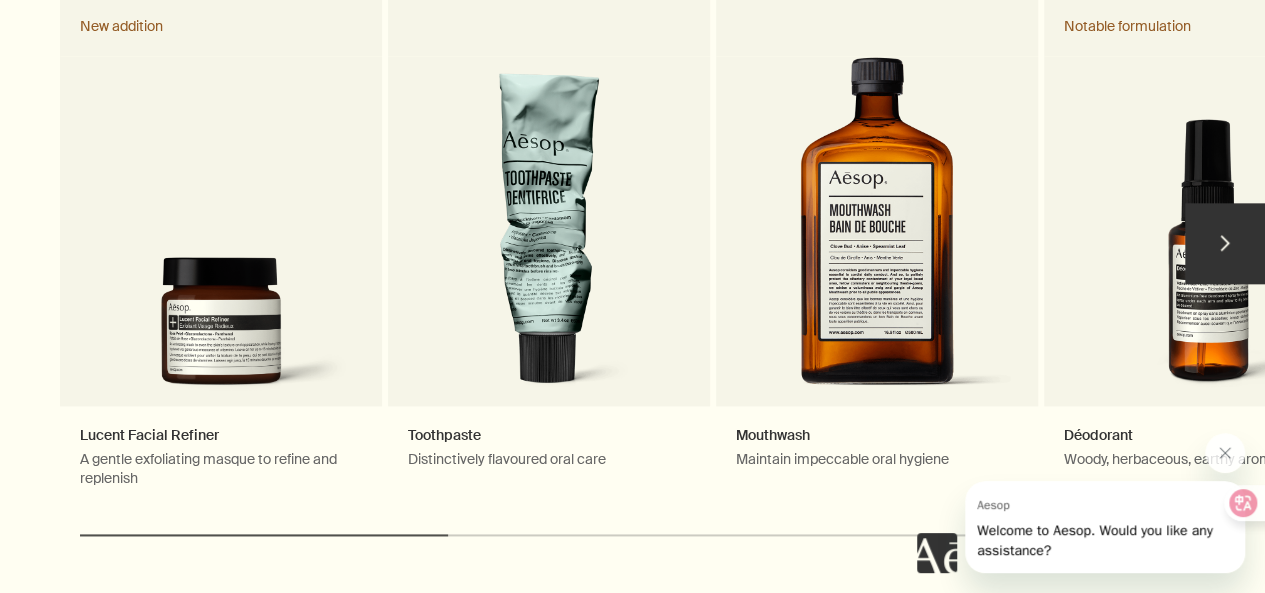 click on "chevron" at bounding box center [1225, 243] 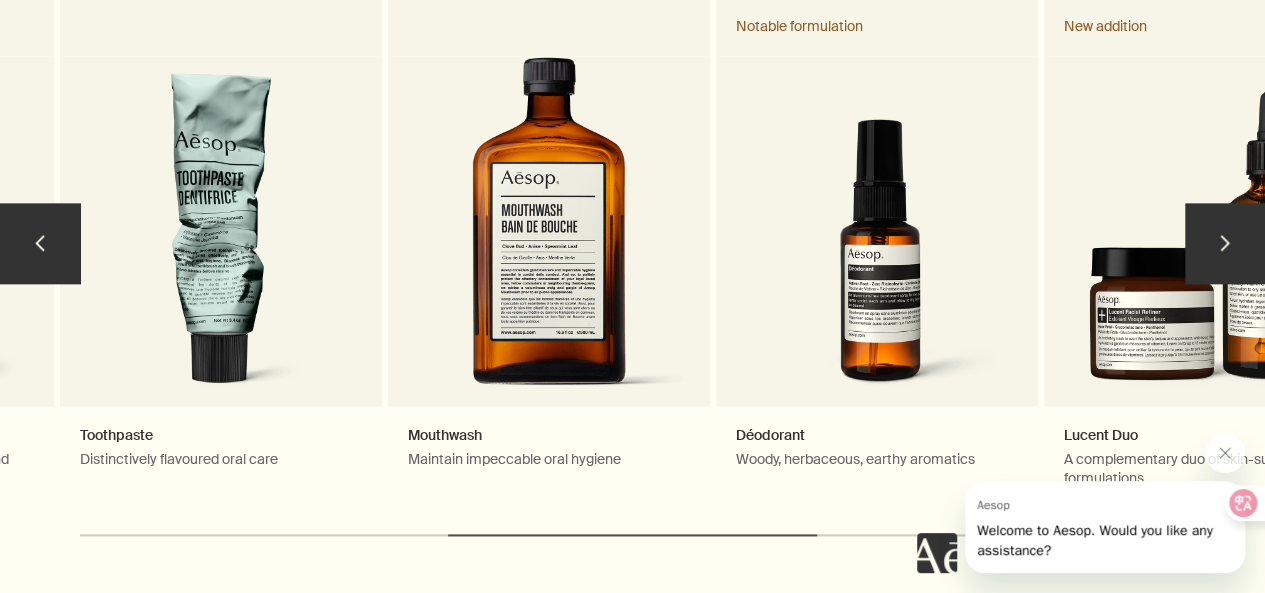 click on "chevron" at bounding box center [1225, 243] 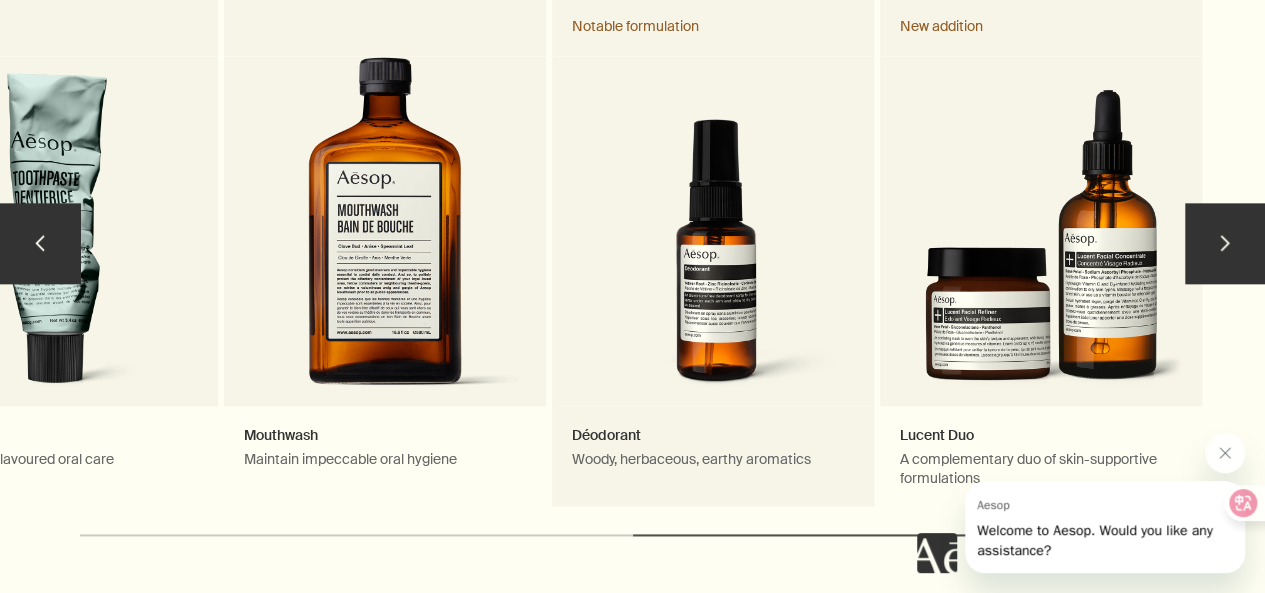 click on "Déodorant Woody, herbaceous, earthy aromatics Notable formulation" at bounding box center (713, 252) 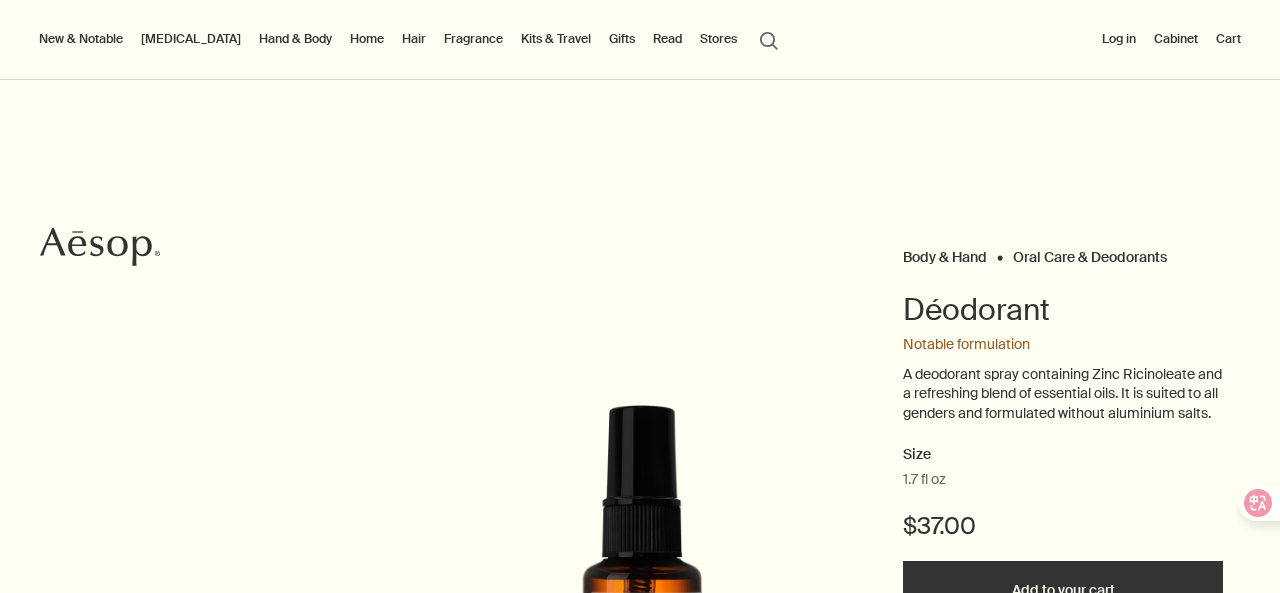 scroll, scrollTop: 0, scrollLeft: 0, axis: both 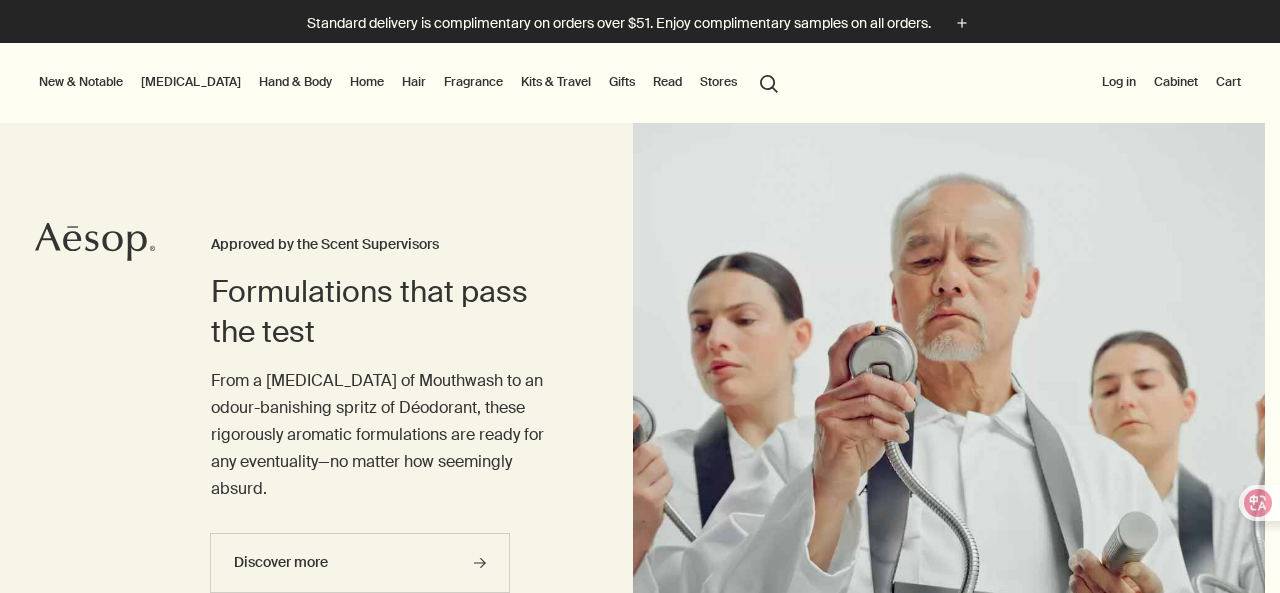 click on "Skip to main content Standard delivery is complimentary on orders over $51. Enjoy complimentary samples on all orders. plus New & Notable New additions Lucent Facial Refiner Eleos Nourishing Body Cleanser Aurner Eau de Parfum Virēre Eau de Parfum Notable formulations Reverence Aromatique Hand Wash Geranium Leaf Body Cleanser Resurrection Aromatique Hand Balm Immaculate Facial Tonic [MEDICAL_DATA] Discover [MEDICAL_DATA]   rightArrow Cleansers & Exfoliants Treat & Masque Toners Hydrators & Moisturisers Eye & Lip Care Shaving Sun Care [MEDICAL_DATA] Kits See all [MEDICAL_DATA] Skin type or concern Normal Dry Oily Combination Sensitive Mature Seasonal [MEDICAL_DATA] Summer Winter New additions Lucent Facial Refiner Immaculate Facial Tonic An introduction to skin types   rightArrow Lessons from the lab Hand & Body Discover Hand & Body   rightArrow Hand Washes & Balms Bar Soaps Body Cleansers & Scrubs Body Balms & Oils Oral Care & Deodorants See all Hand & Body New additions Eleos Nourishing Body Cleanser Eleos Aromatique Hand Balm" at bounding box center [640, 296] 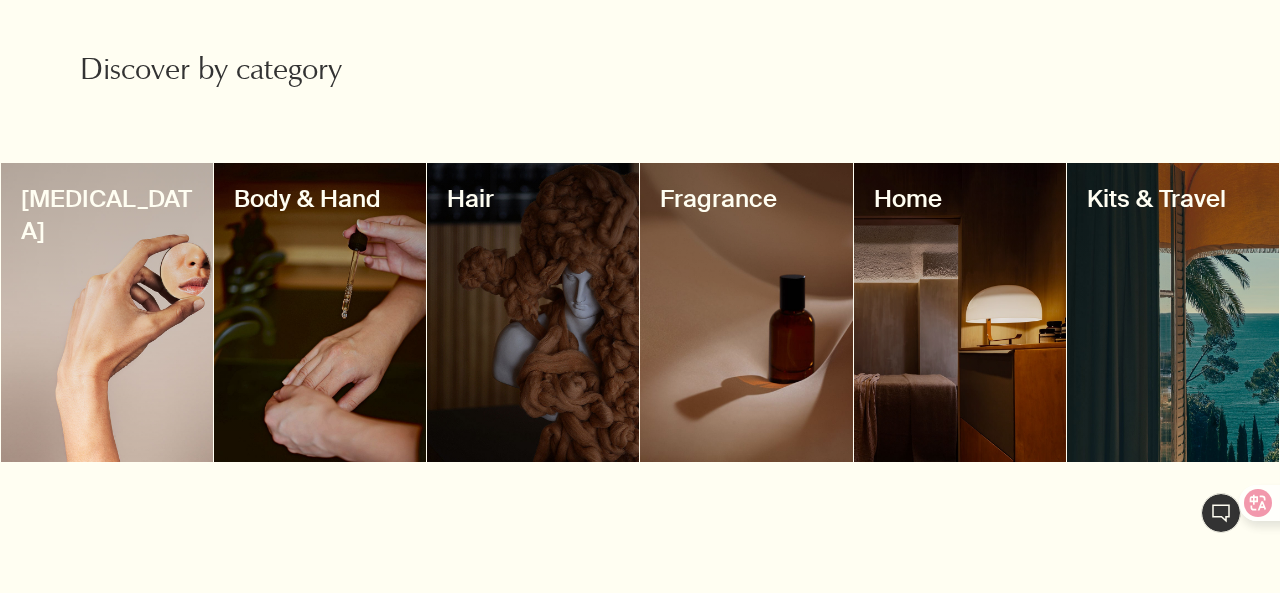 scroll, scrollTop: 1810, scrollLeft: 0, axis: vertical 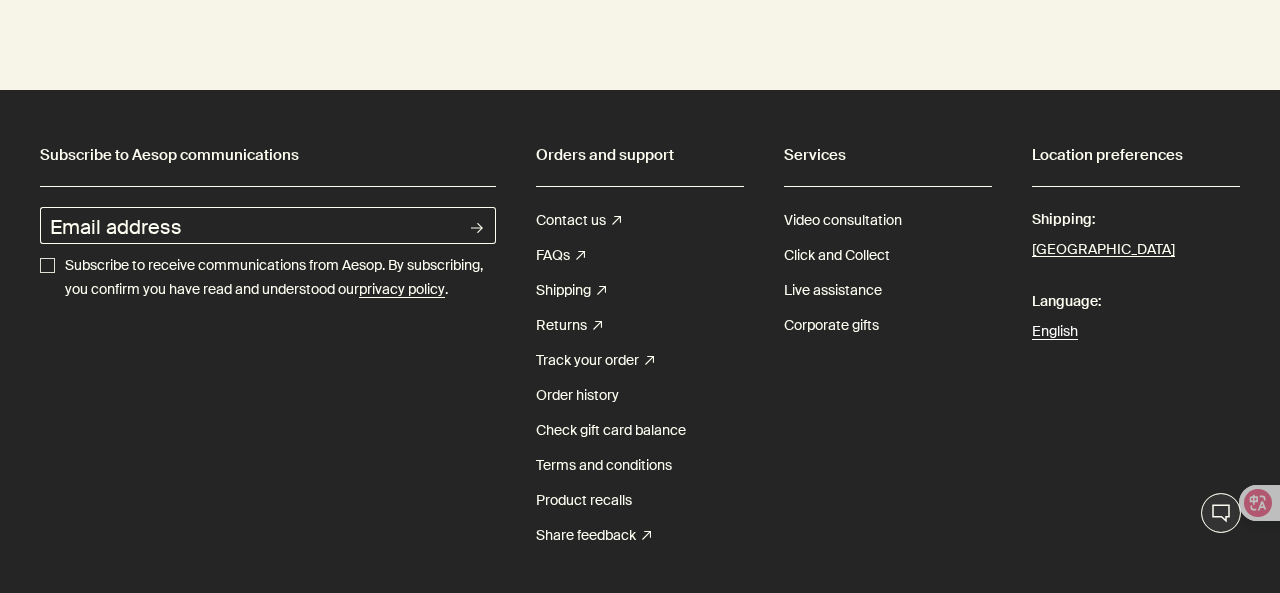 click on "English" at bounding box center (1136, 331) 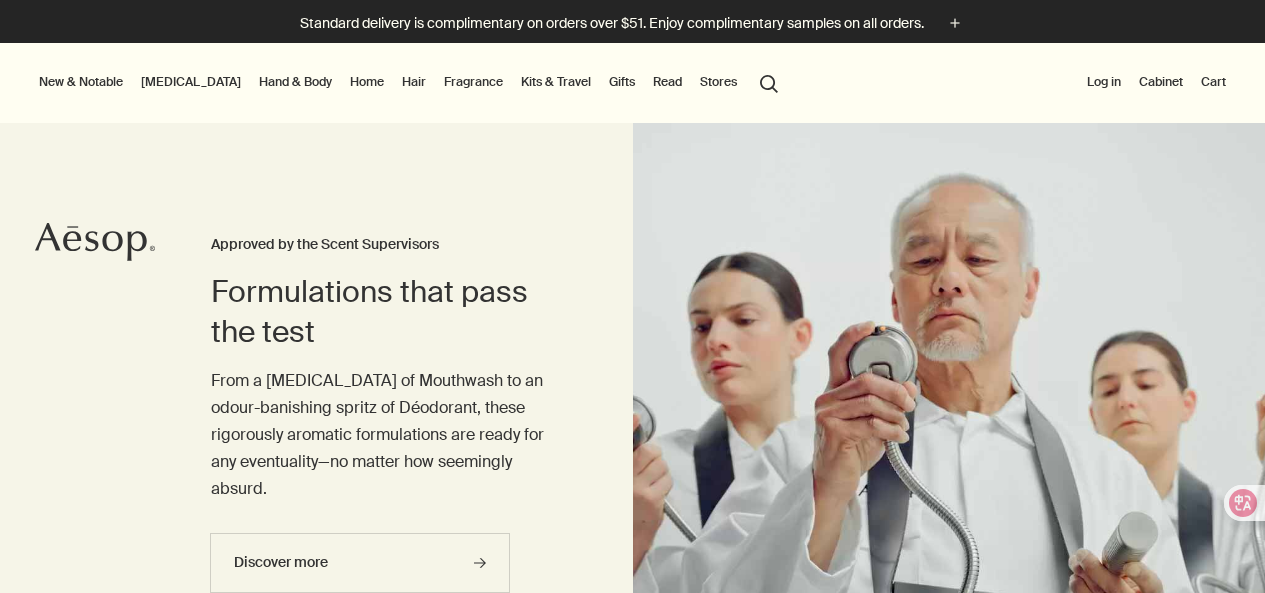 scroll, scrollTop: 0, scrollLeft: 0, axis: both 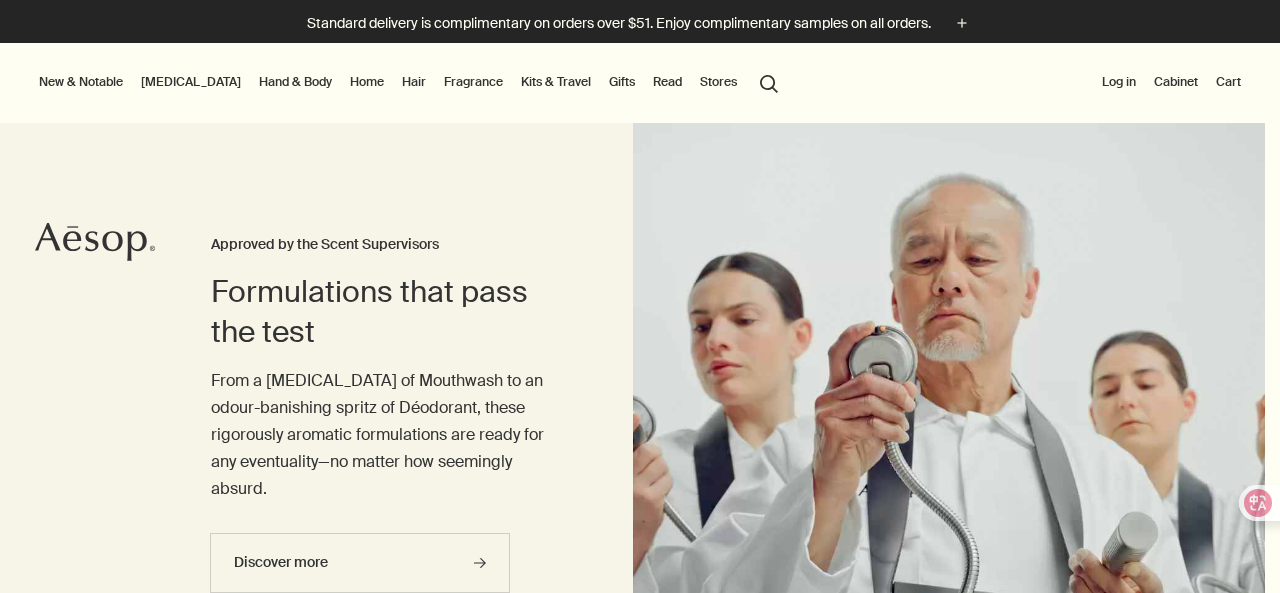 drag, startPoint x: 1272, startPoint y: 57, endPoint x: 1279, endPoint y: 183, distance: 126.1943 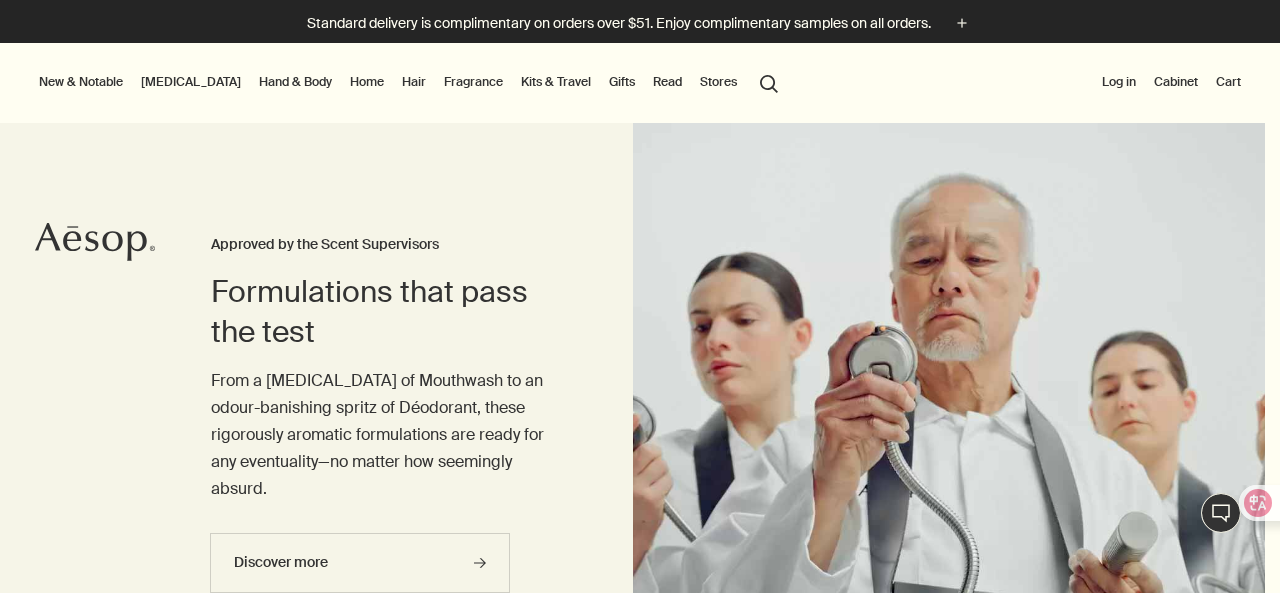 click on "Home" at bounding box center [367, 82] 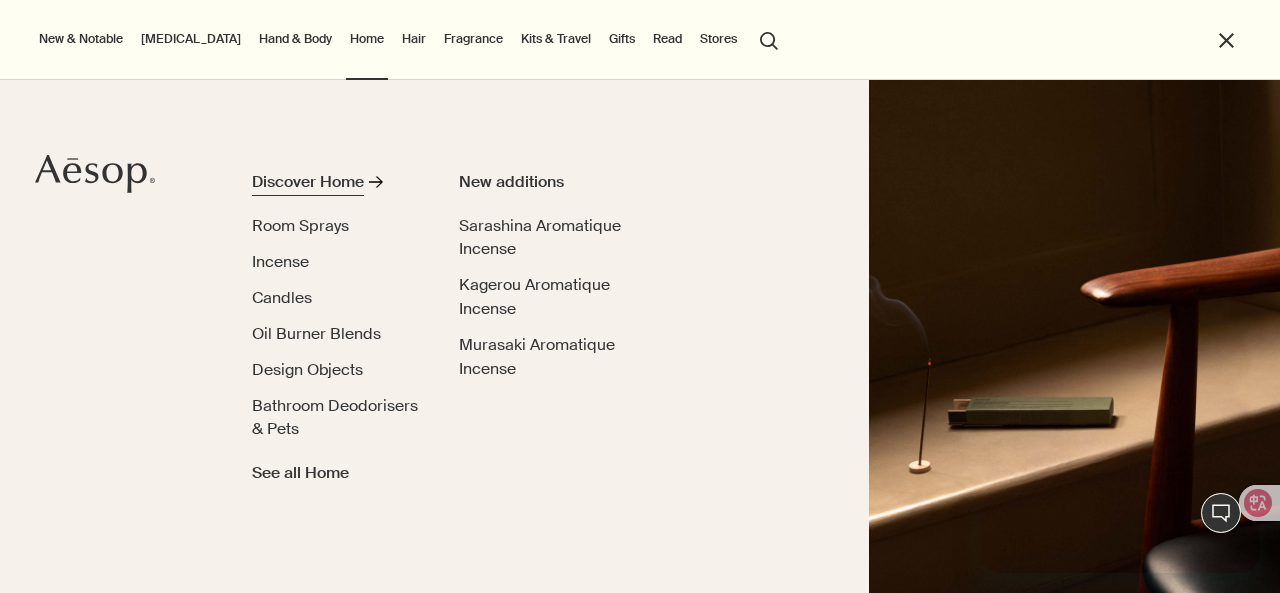 scroll, scrollTop: 0, scrollLeft: 0, axis: both 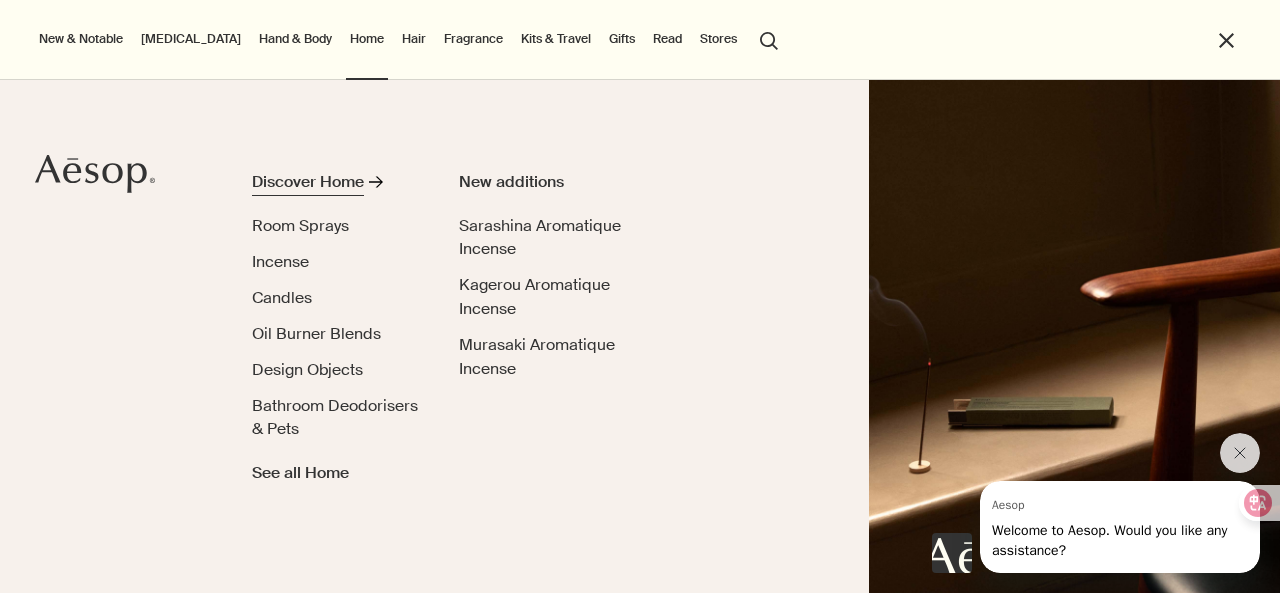 click on "Discover Home" at bounding box center (308, 182) 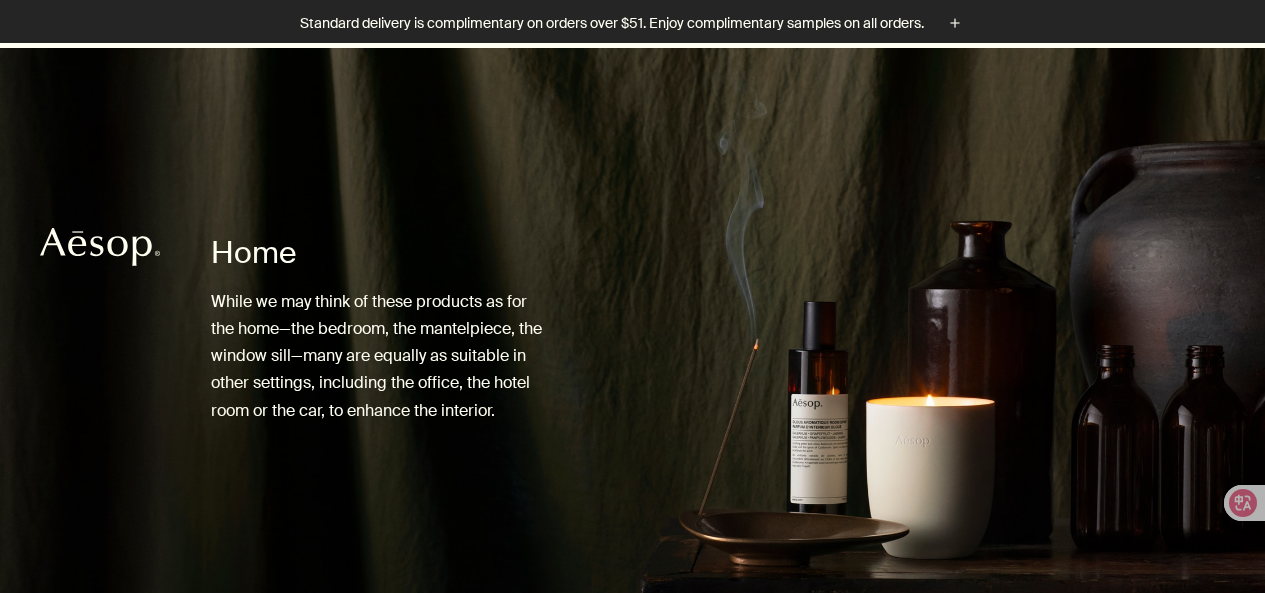 scroll, scrollTop: 1000, scrollLeft: 0, axis: vertical 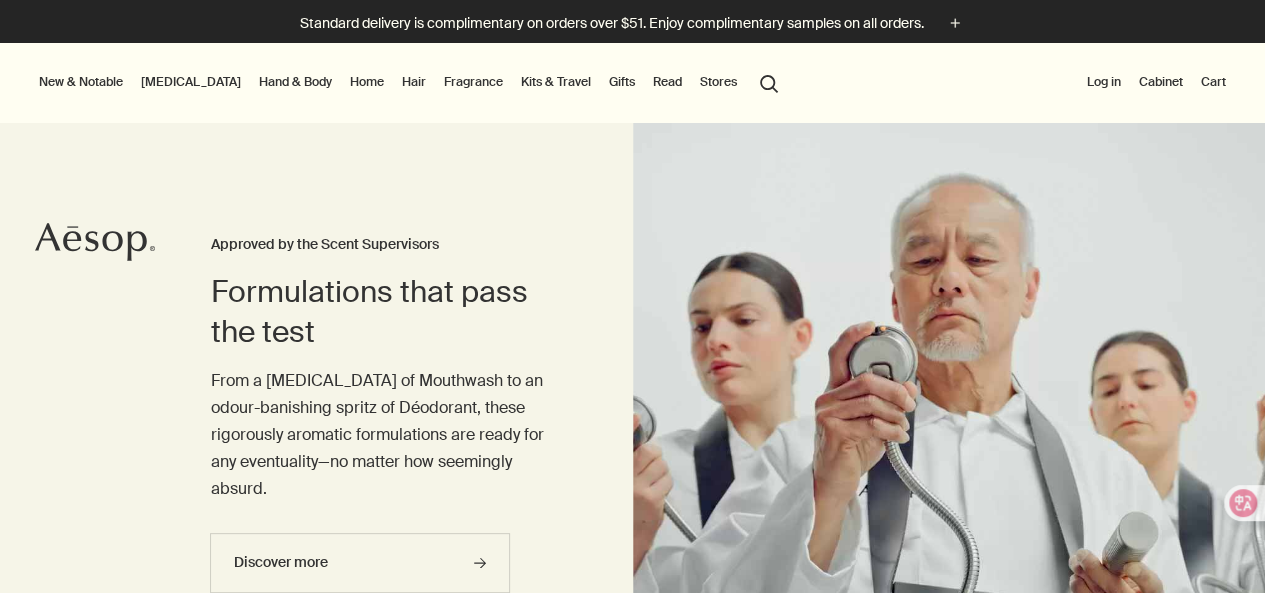 click on "Home" at bounding box center [367, 82] 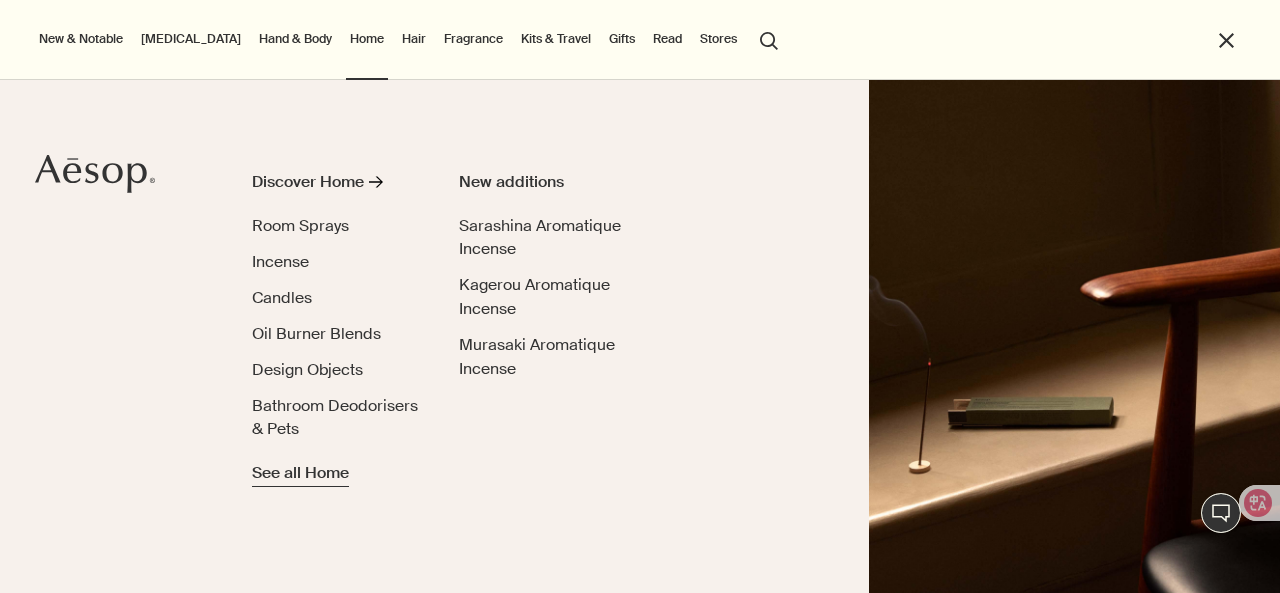 click on "See all Home" at bounding box center (300, 473) 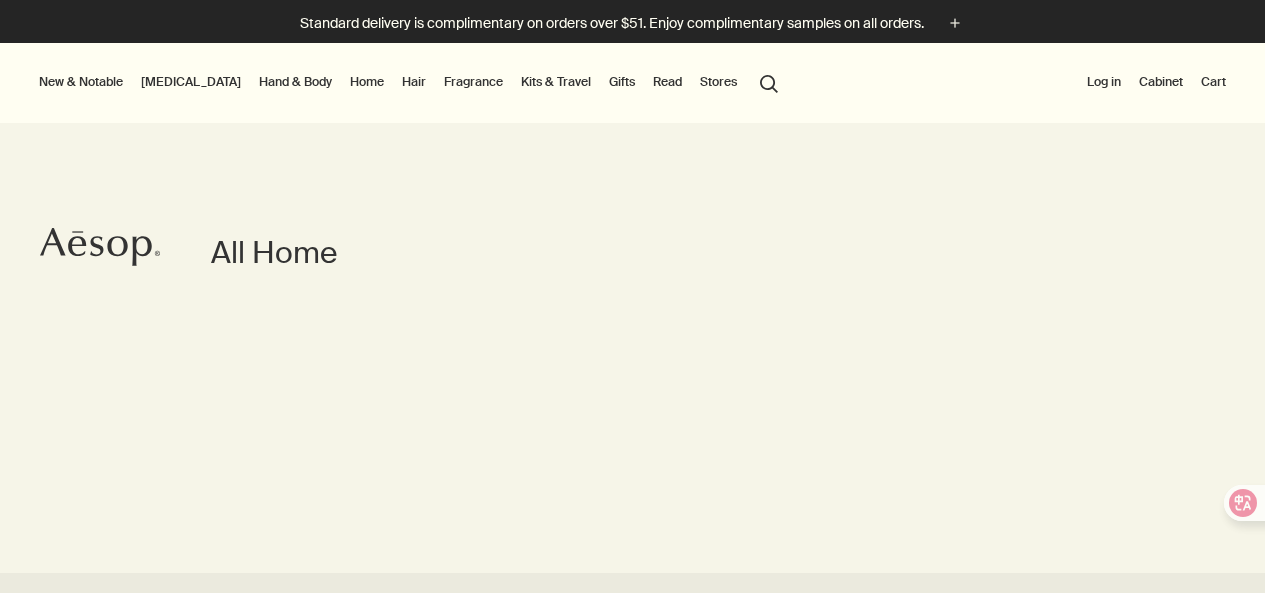 scroll, scrollTop: 0, scrollLeft: 0, axis: both 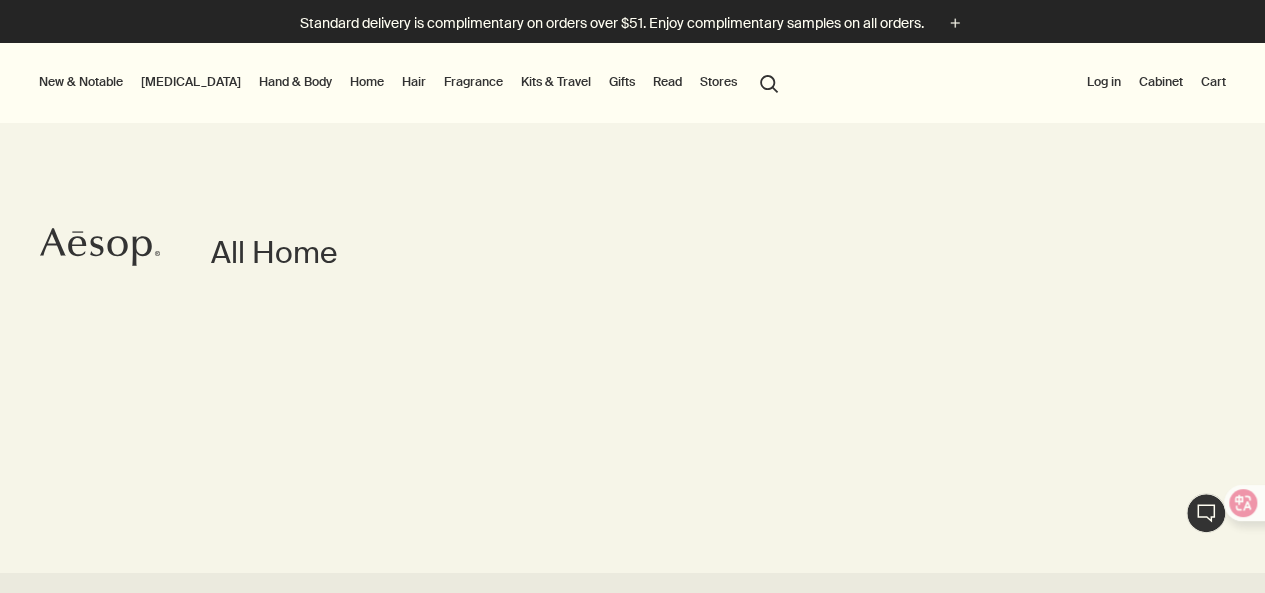 click on "All Home" at bounding box center (274, 253) 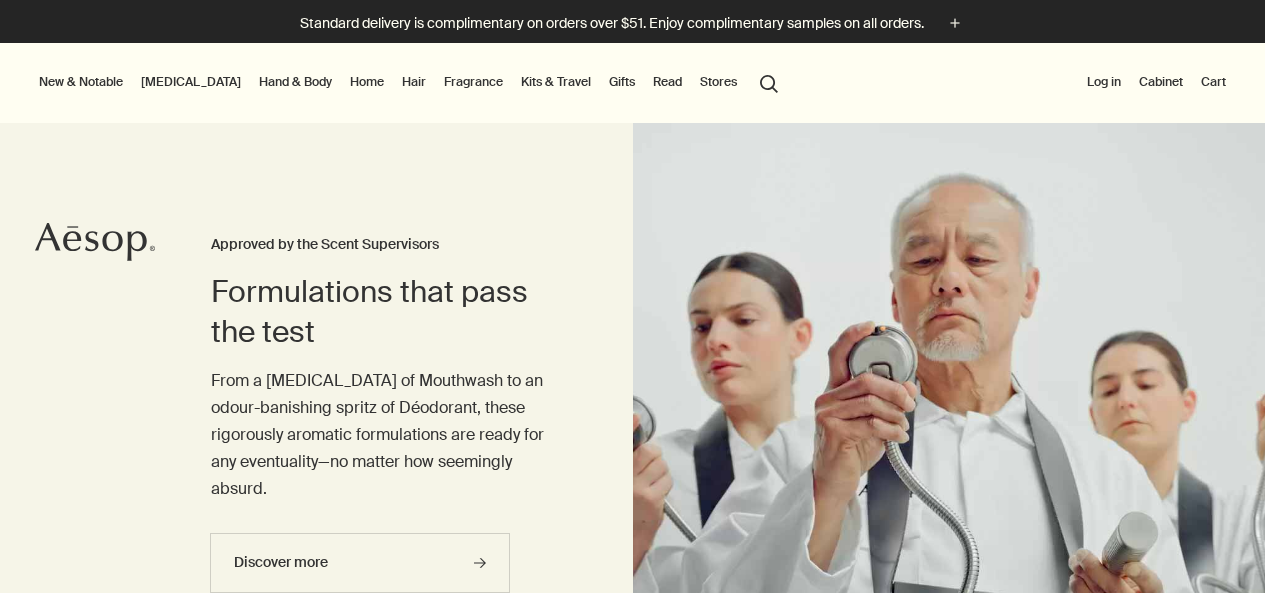 scroll, scrollTop: 0, scrollLeft: 0, axis: both 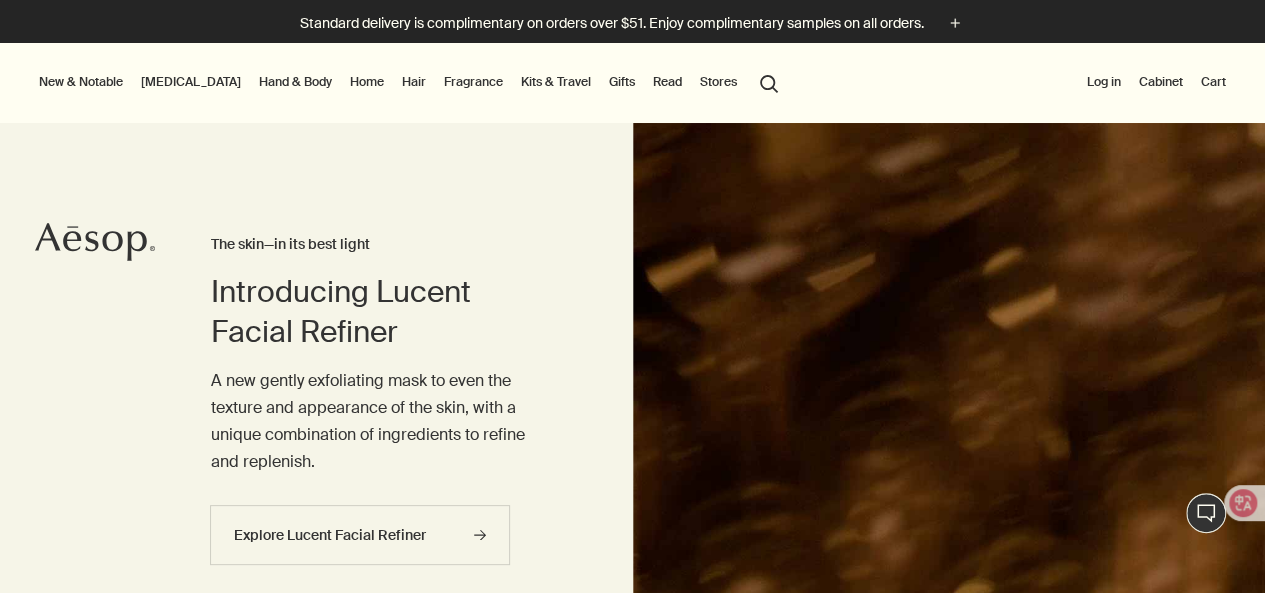 click on "Home" at bounding box center [367, 82] 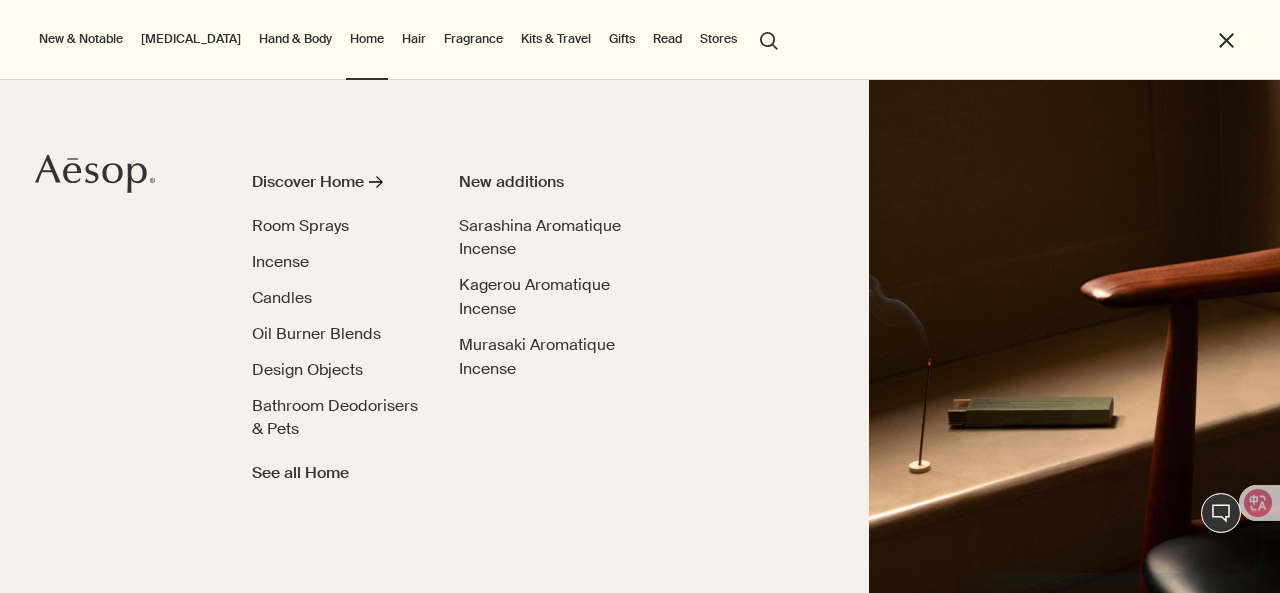 scroll, scrollTop: 0, scrollLeft: 0, axis: both 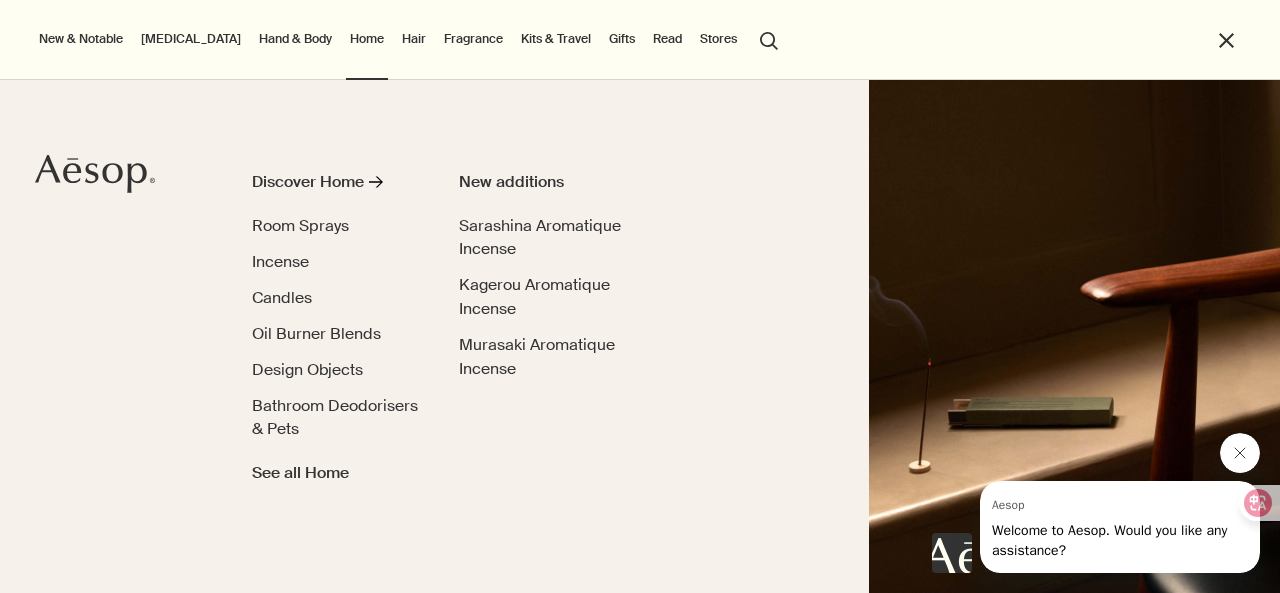 click at bounding box center [1240, 453] 